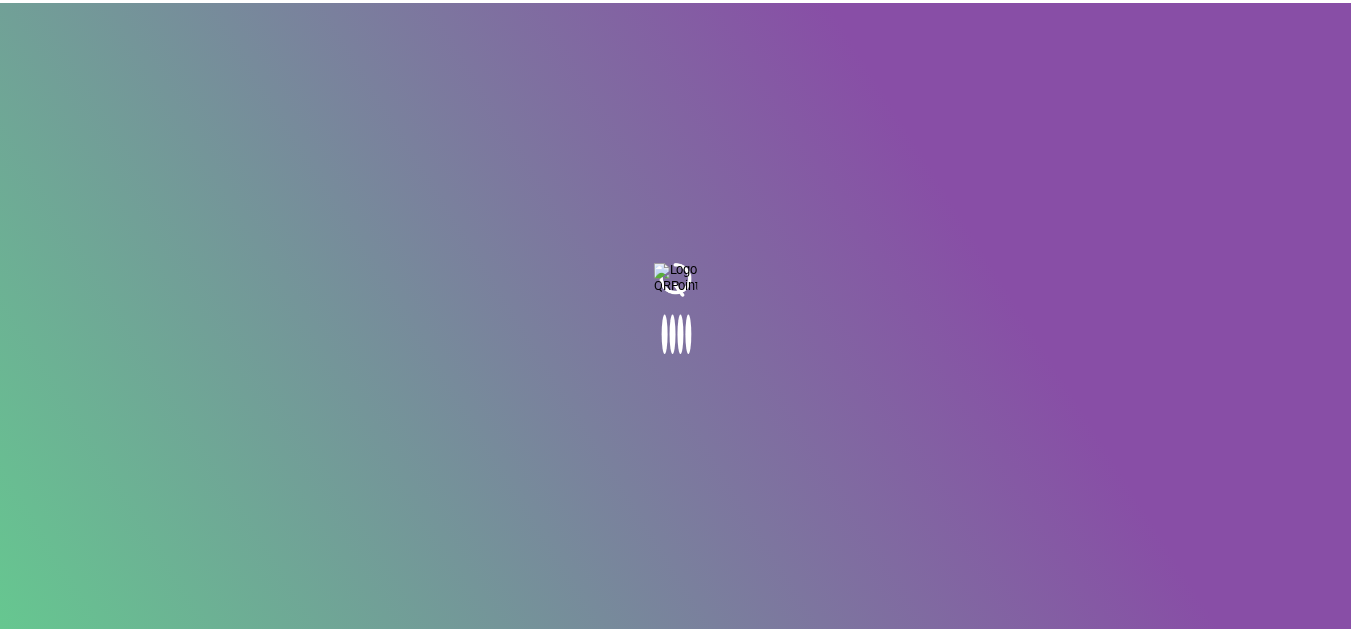 scroll, scrollTop: 0, scrollLeft: 0, axis: both 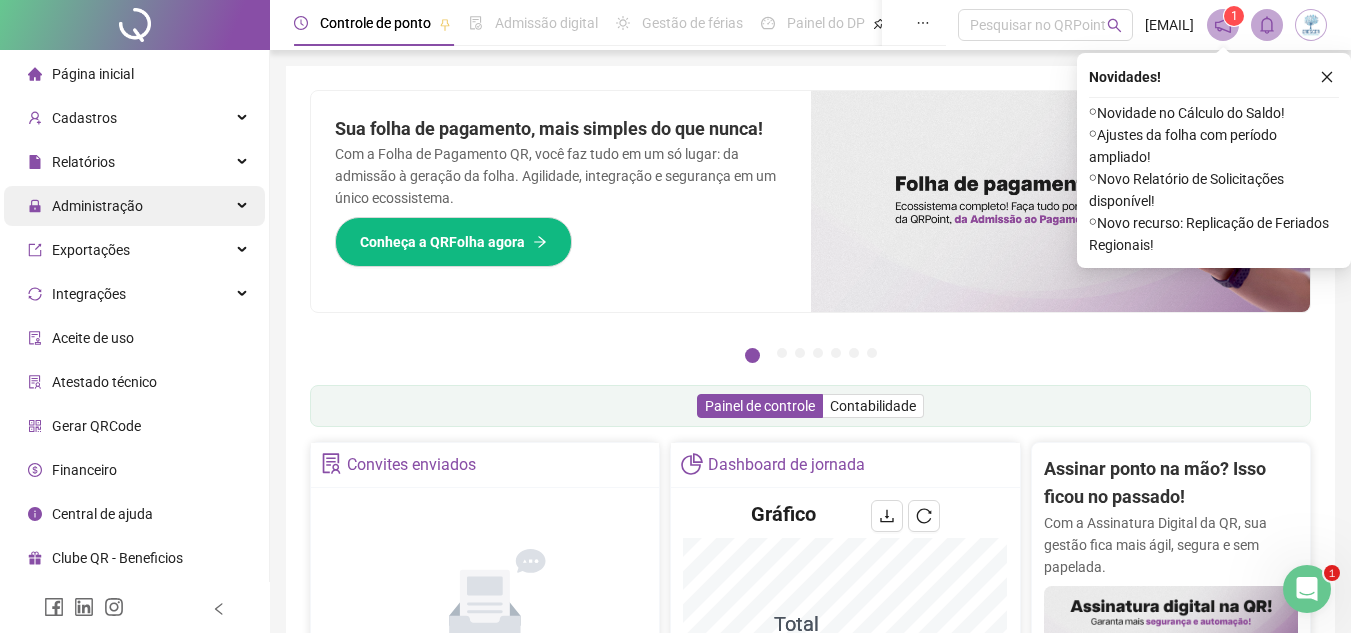 click on "Administração" at bounding box center [85, 206] 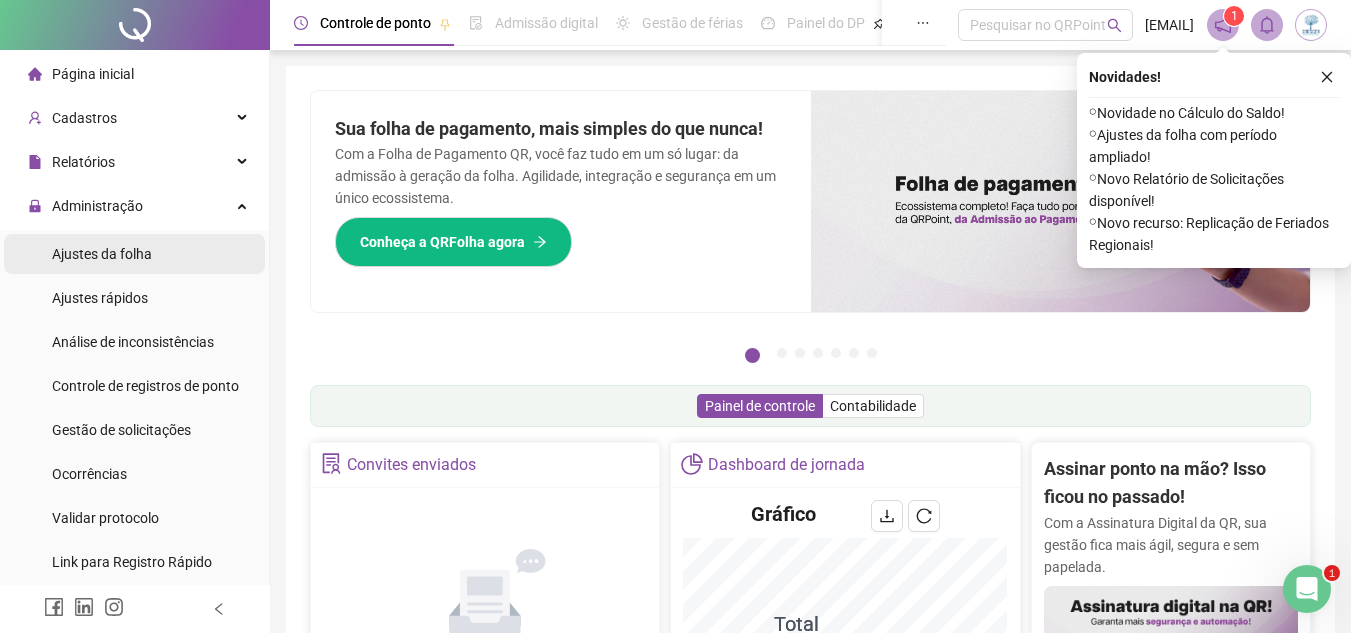 click on "Ajustes da folha" at bounding box center (102, 254) 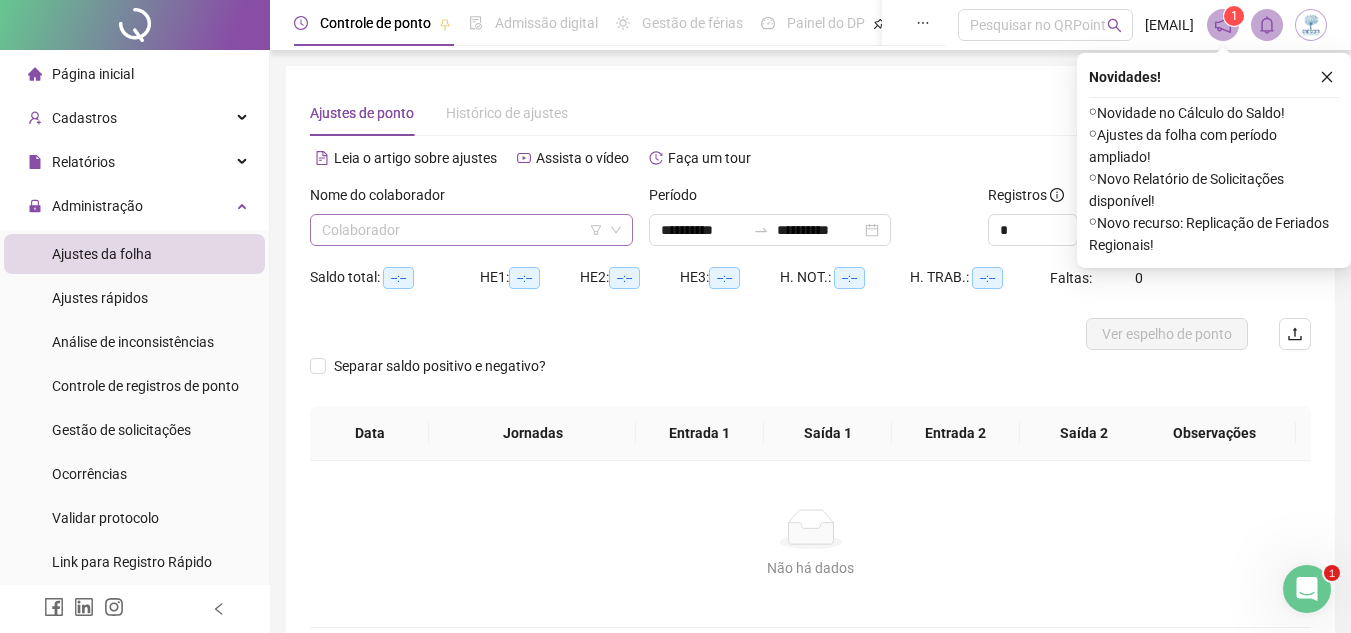click at bounding box center [465, 230] 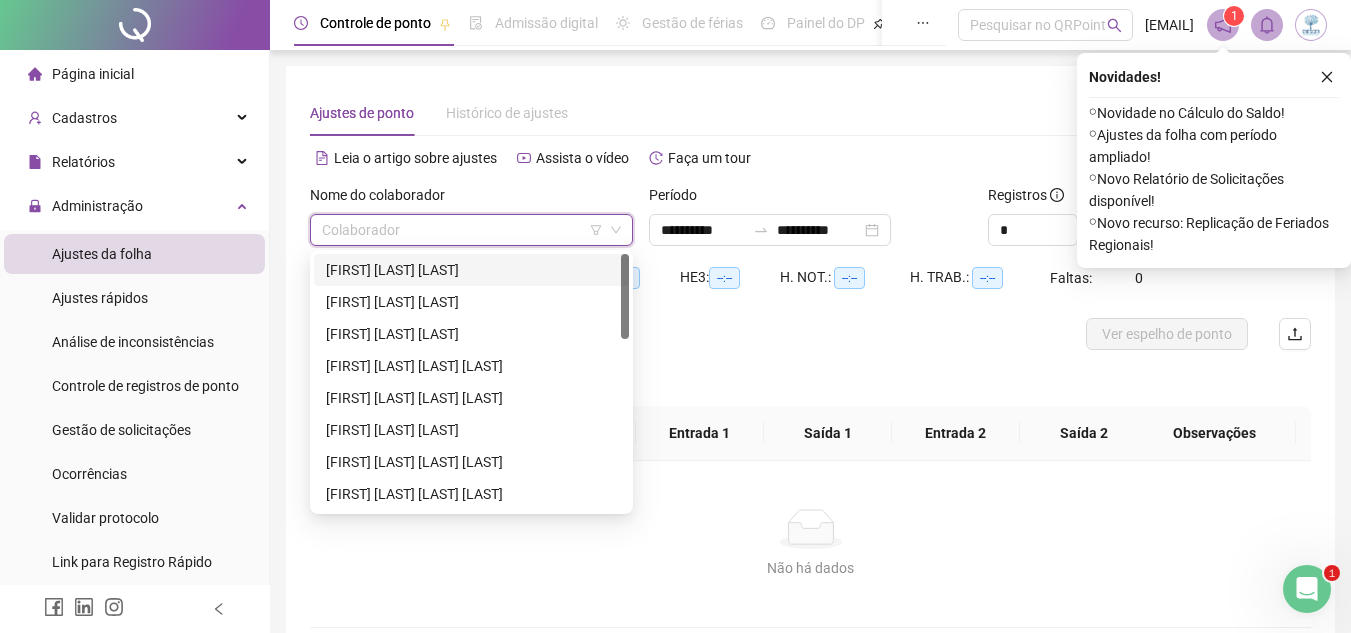 drag, startPoint x: 475, startPoint y: 273, endPoint x: 703, endPoint y: 267, distance: 228.07893 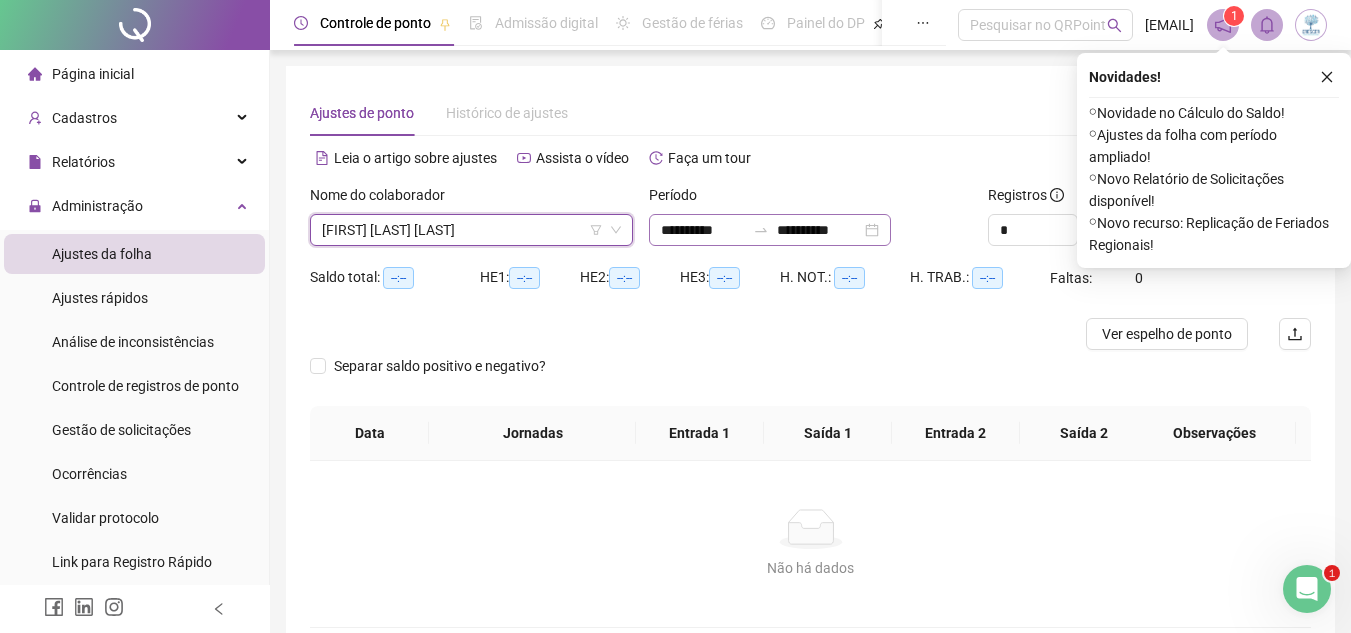 click on "**********" at bounding box center (770, 230) 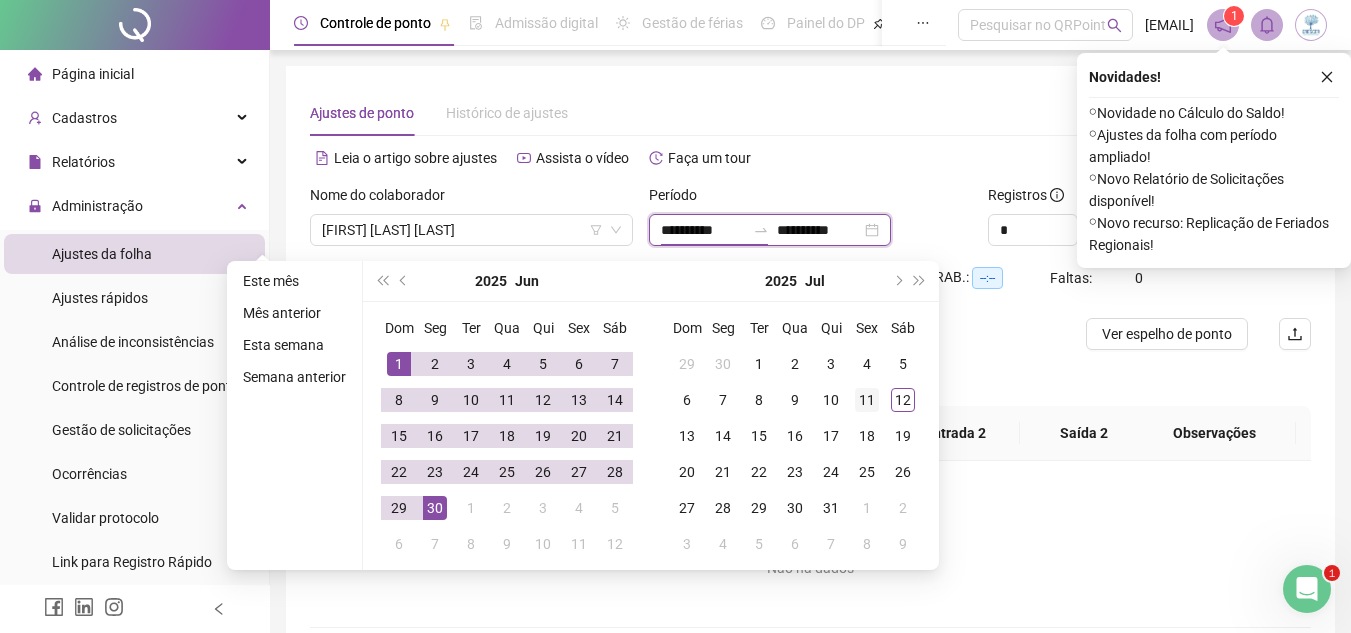 type on "**********" 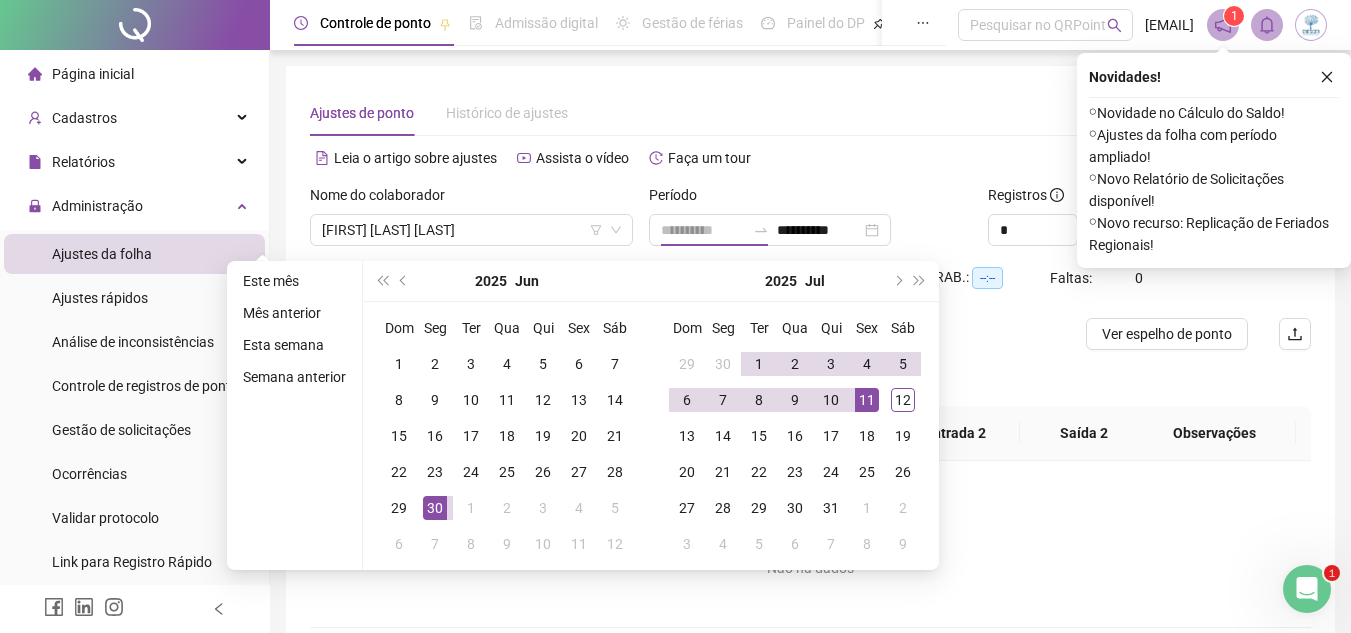 click on "11" at bounding box center [867, 400] 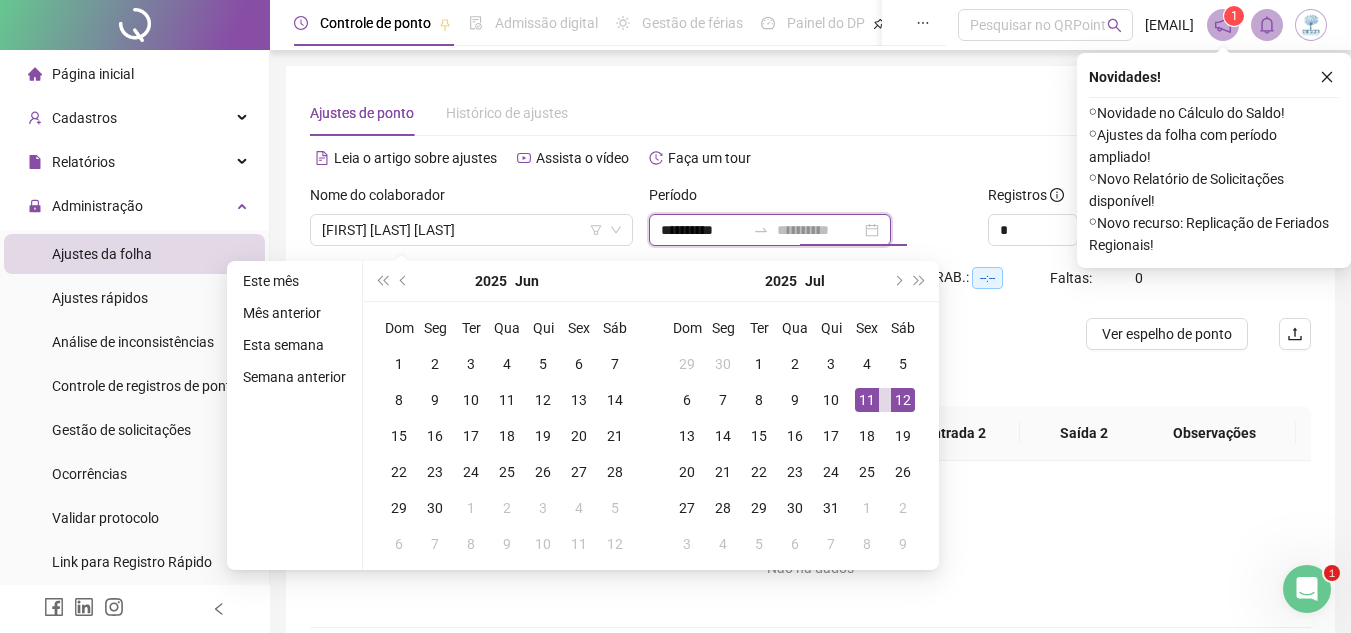 type on "**********" 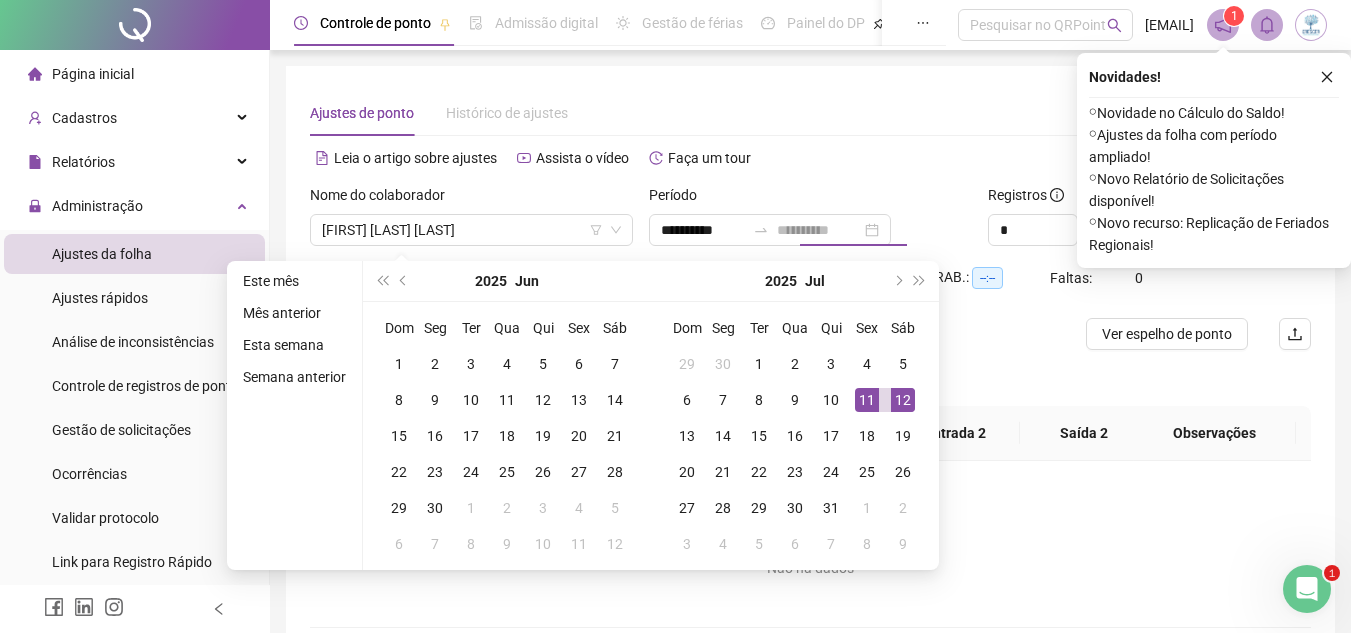 click on "12" at bounding box center [903, 400] 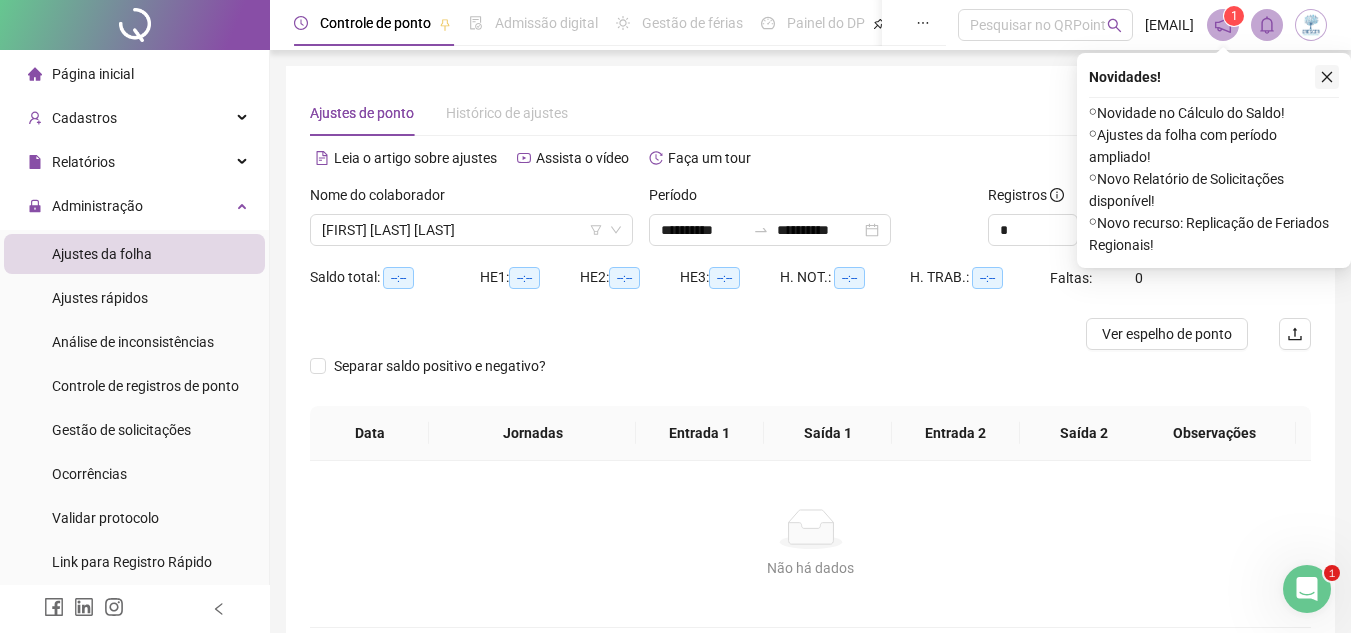click 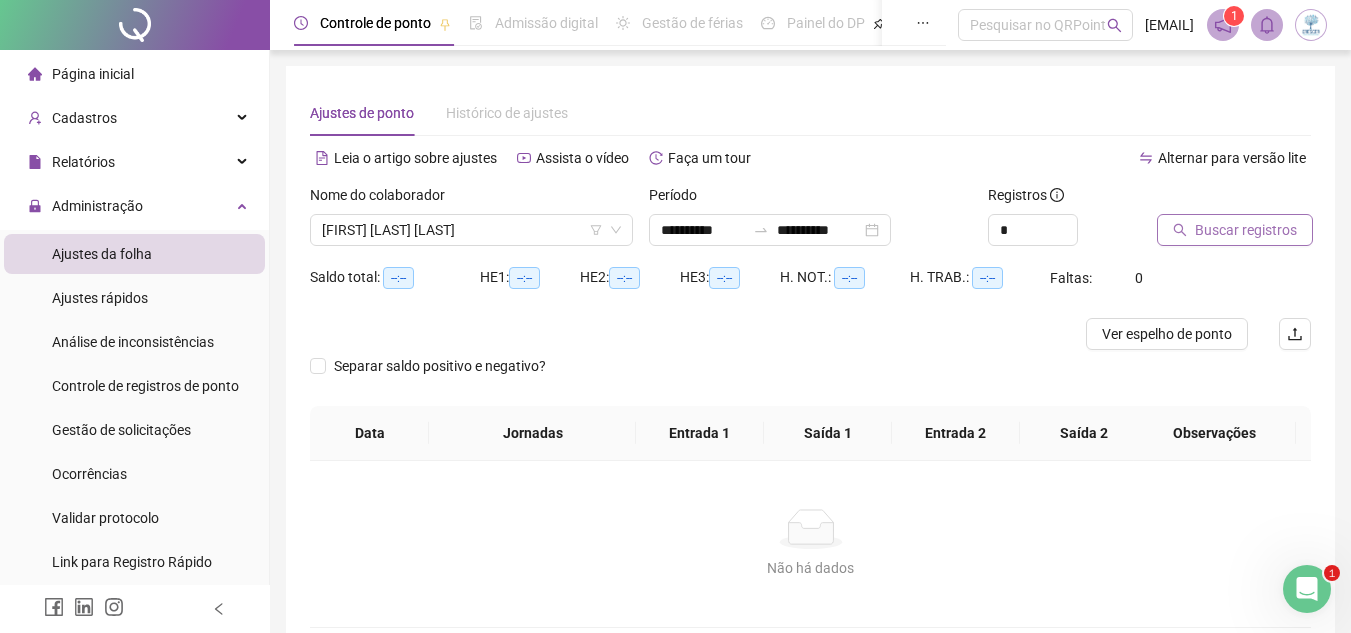 click on "Buscar registros" at bounding box center (1246, 230) 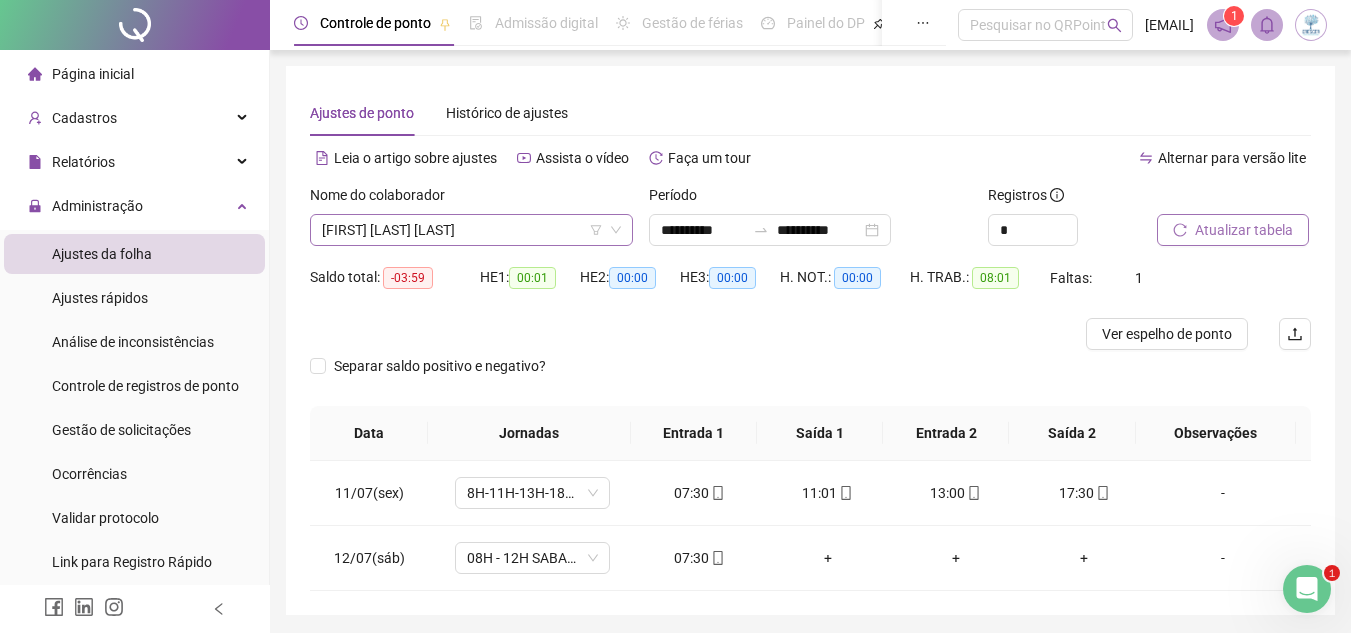click on "[FIRST] [LAST] [LAST]" at bounding box center (471, 230) 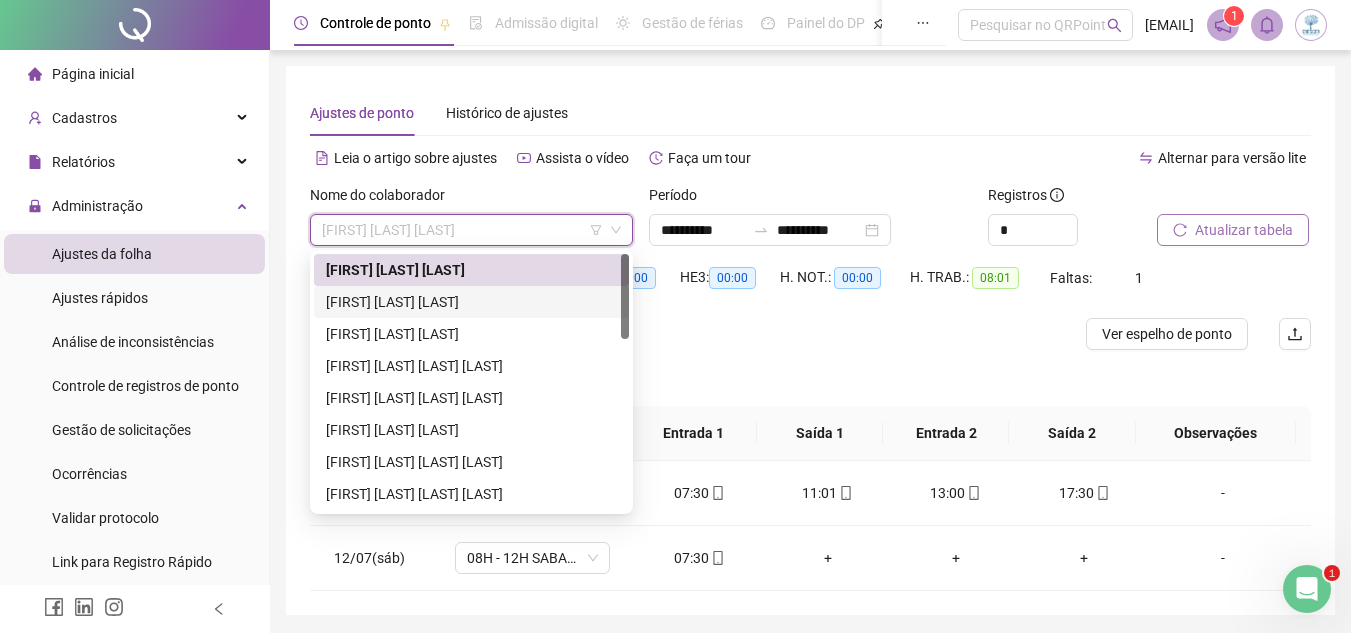 click on "[FIRST] [LAST] [LAST]" at bounding box center (471, 302) 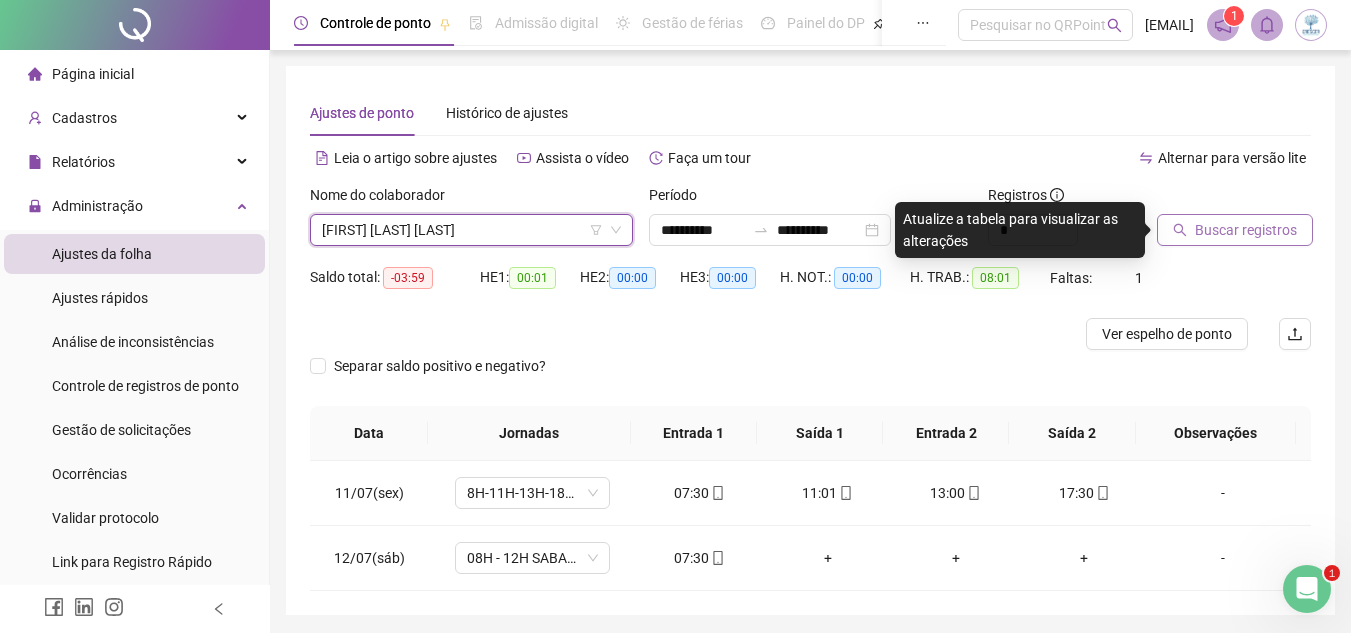 click on "Buscar registros" at bounding box center [1246, 230] 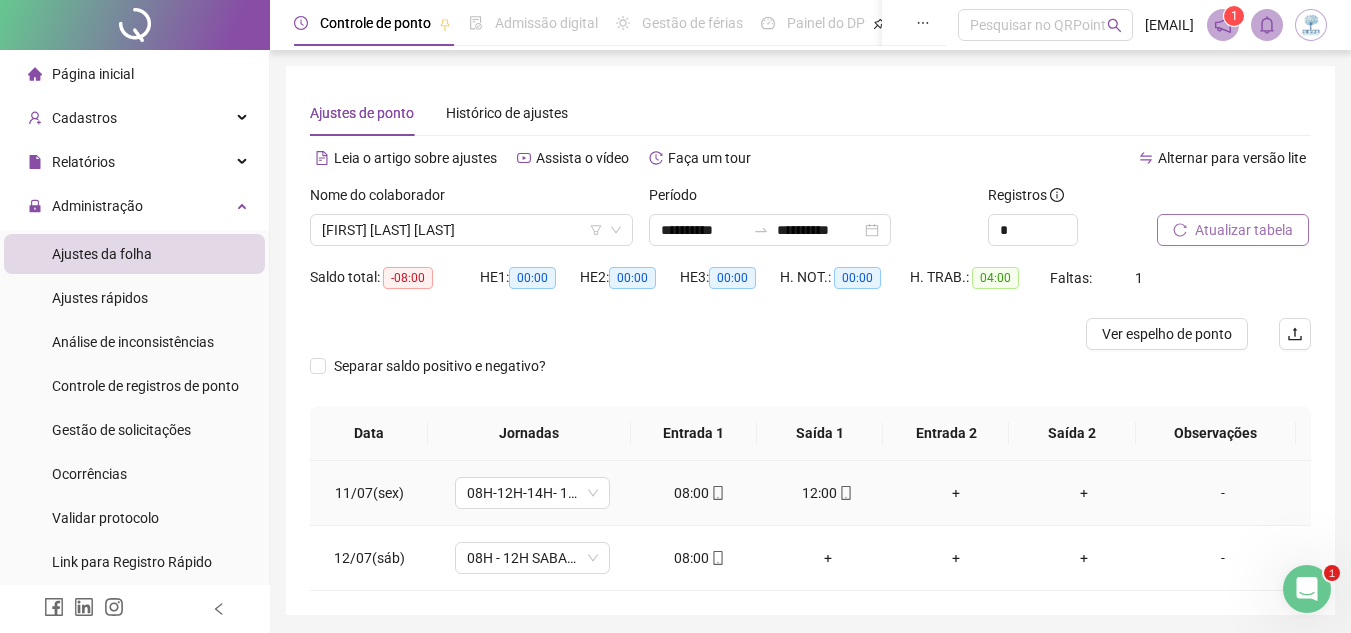 click on "+" at bounding box center [956, 493] 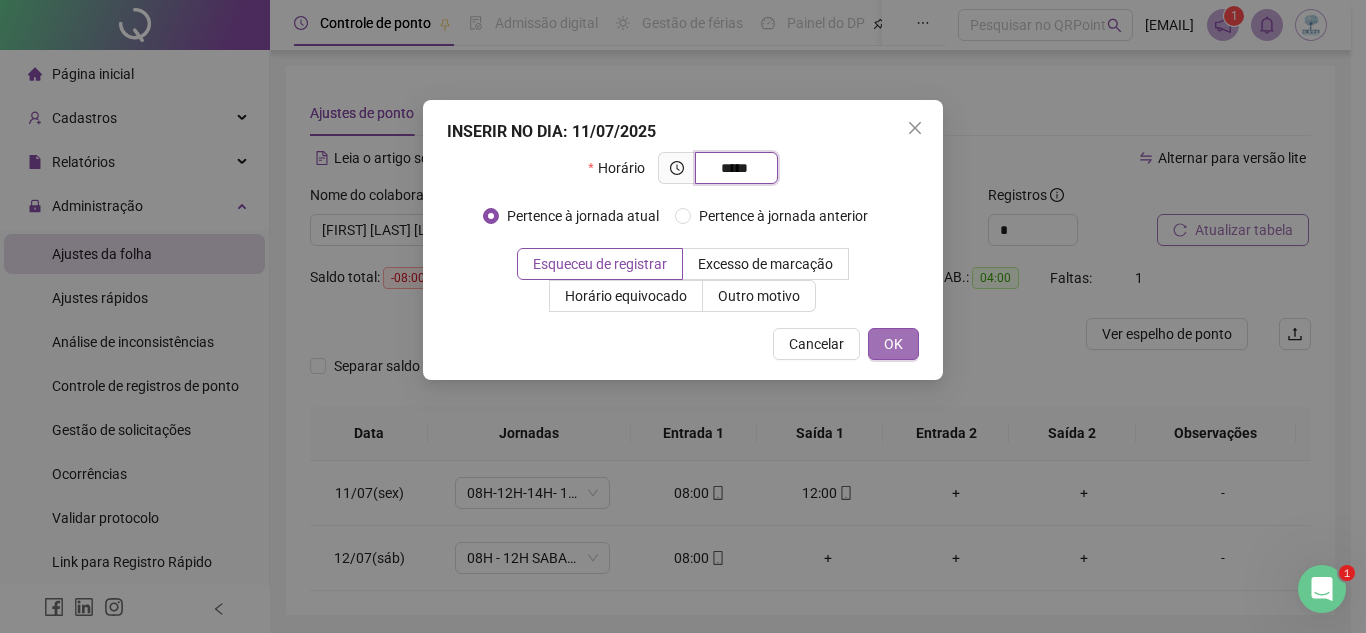 type on "*****" 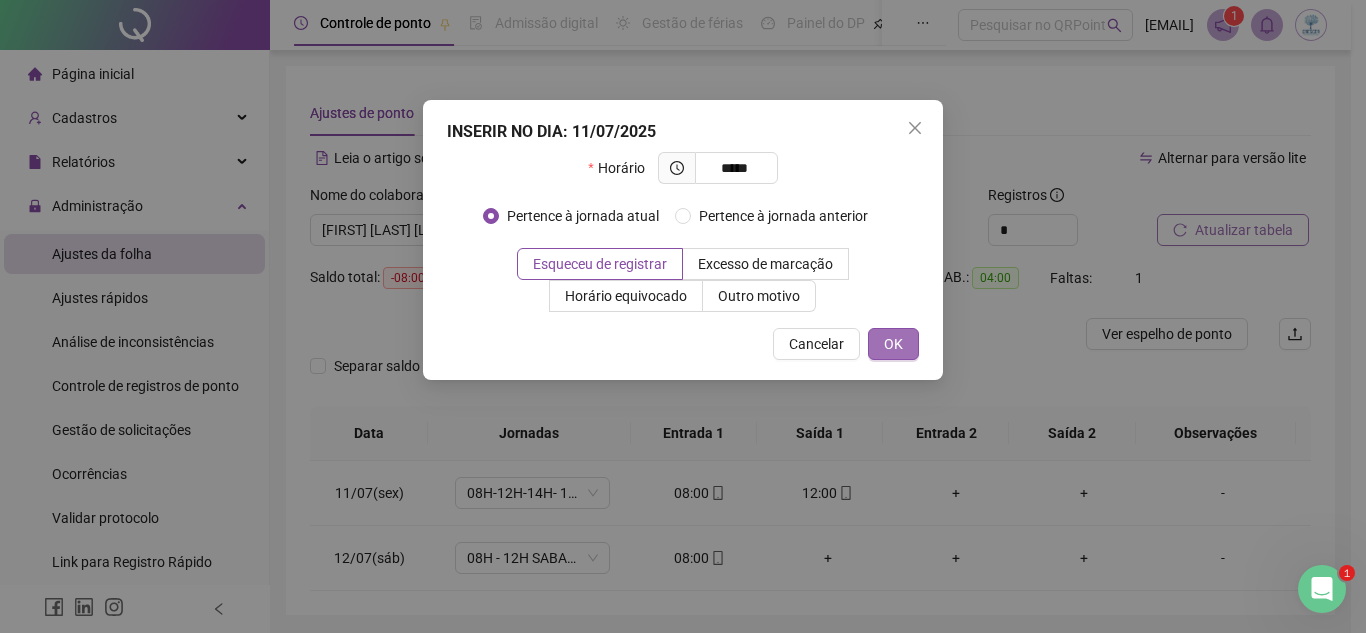 click on "OK" at bounding box center (893, 344) 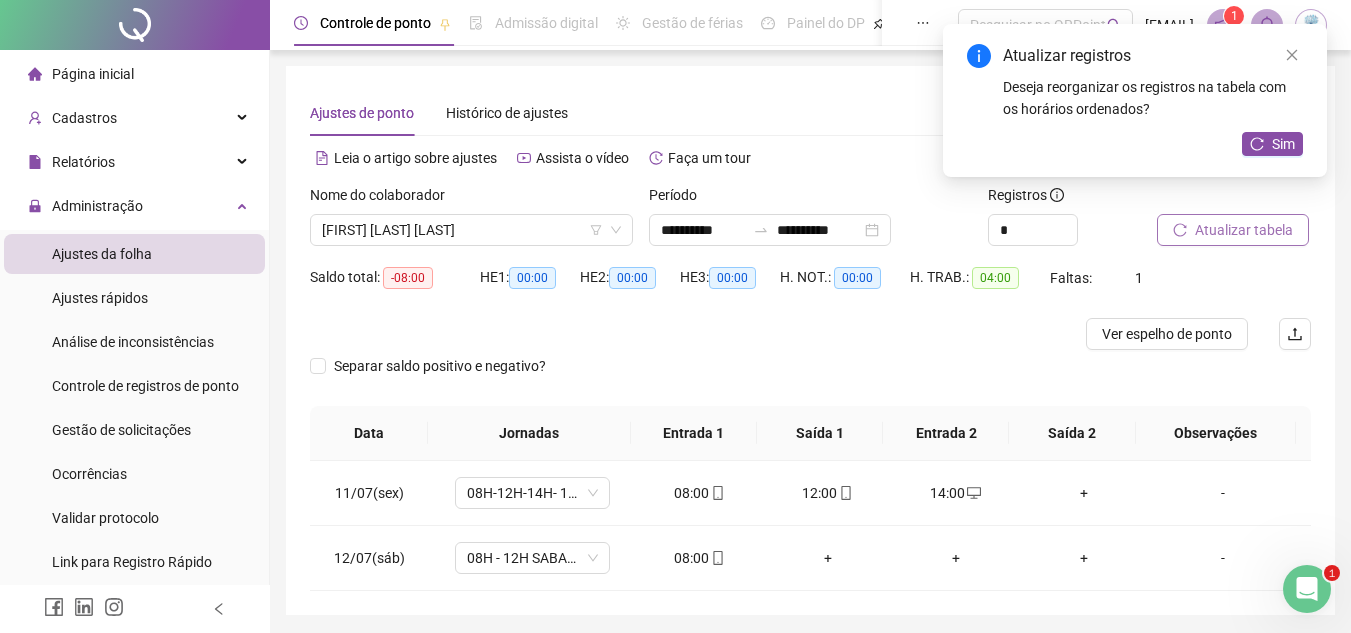 click 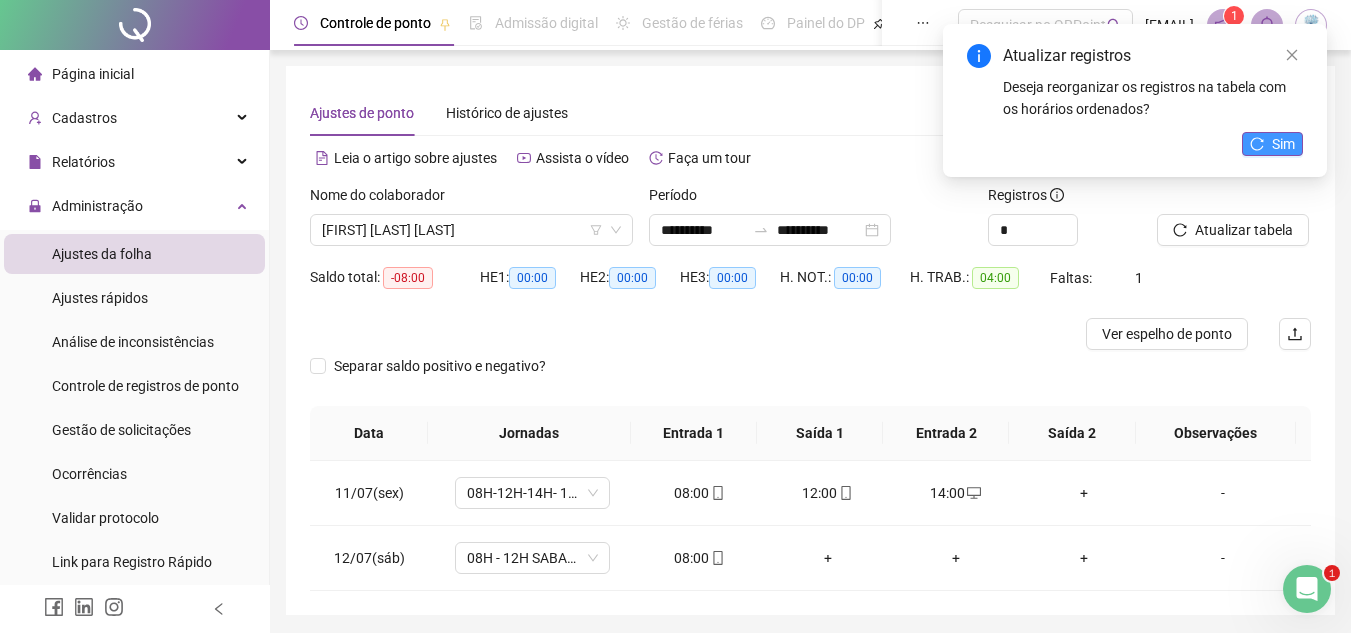 click 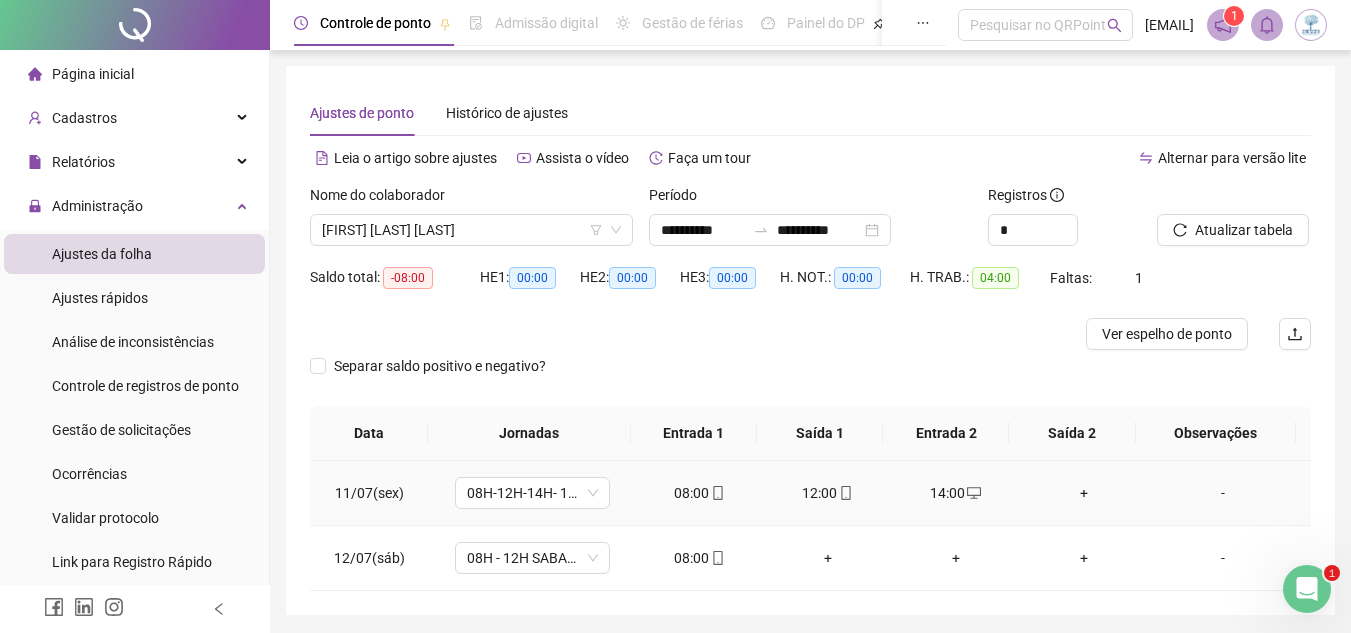 click on "+" at bounding box center [1084, 493] 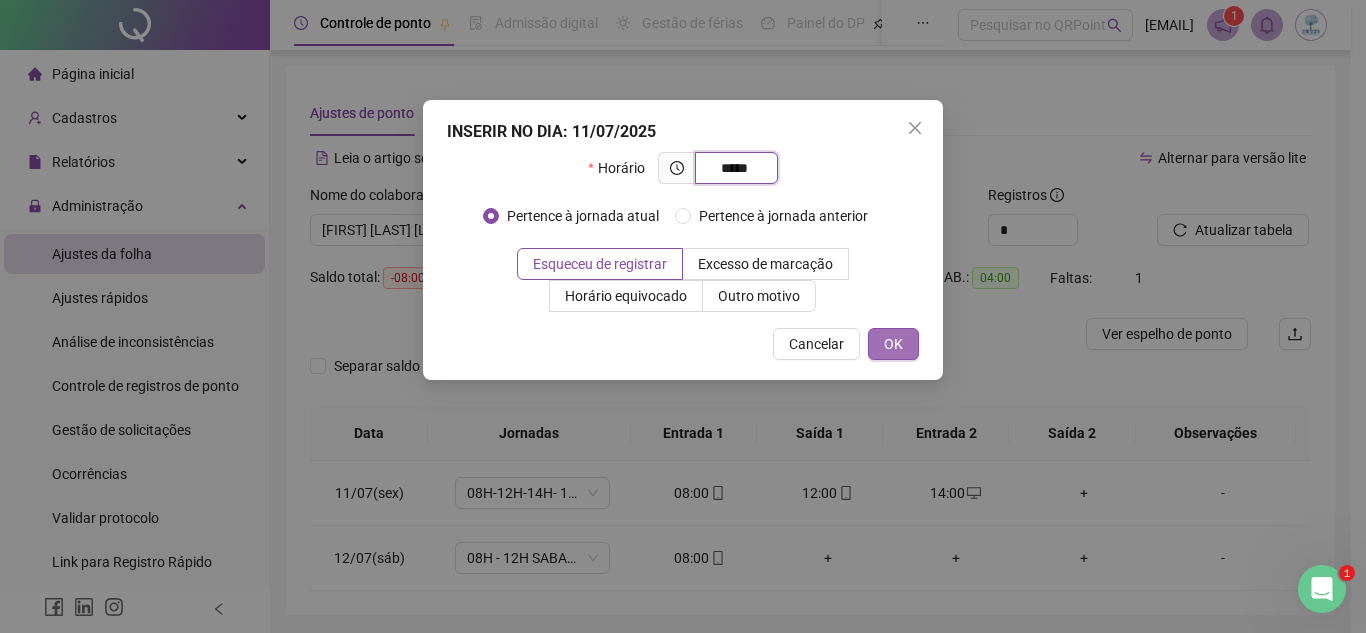 type on "*****" 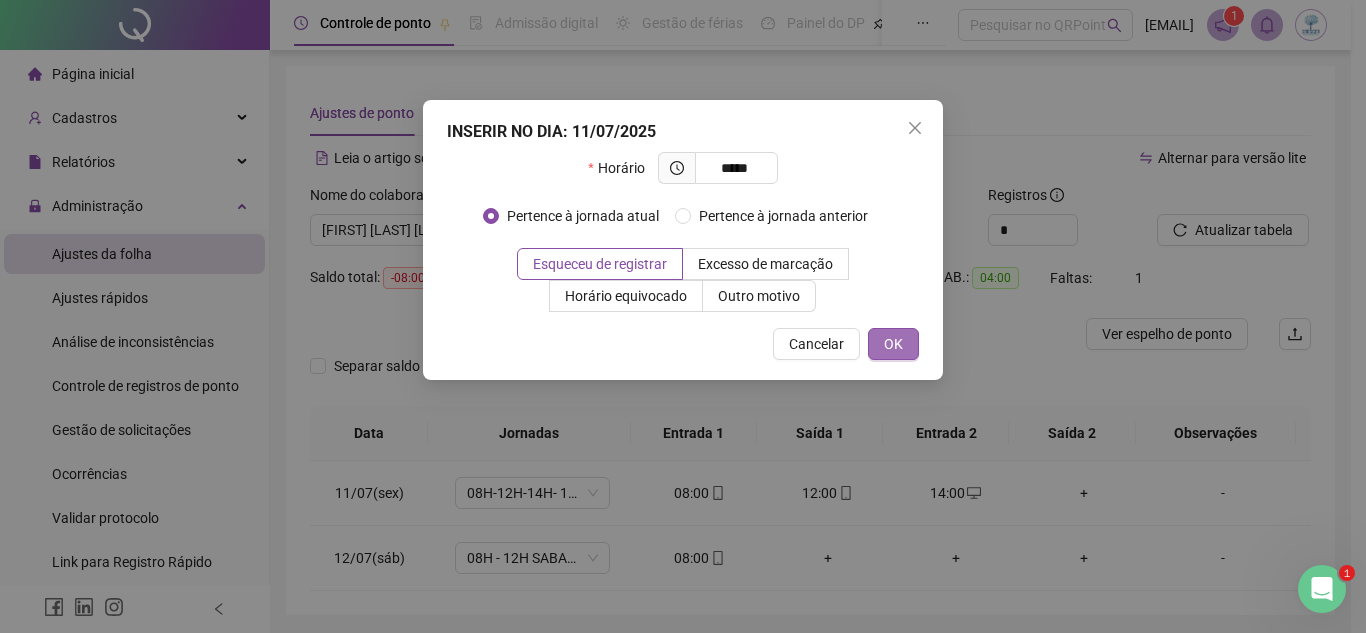 click on "OK" at bounding box center [893, 344] 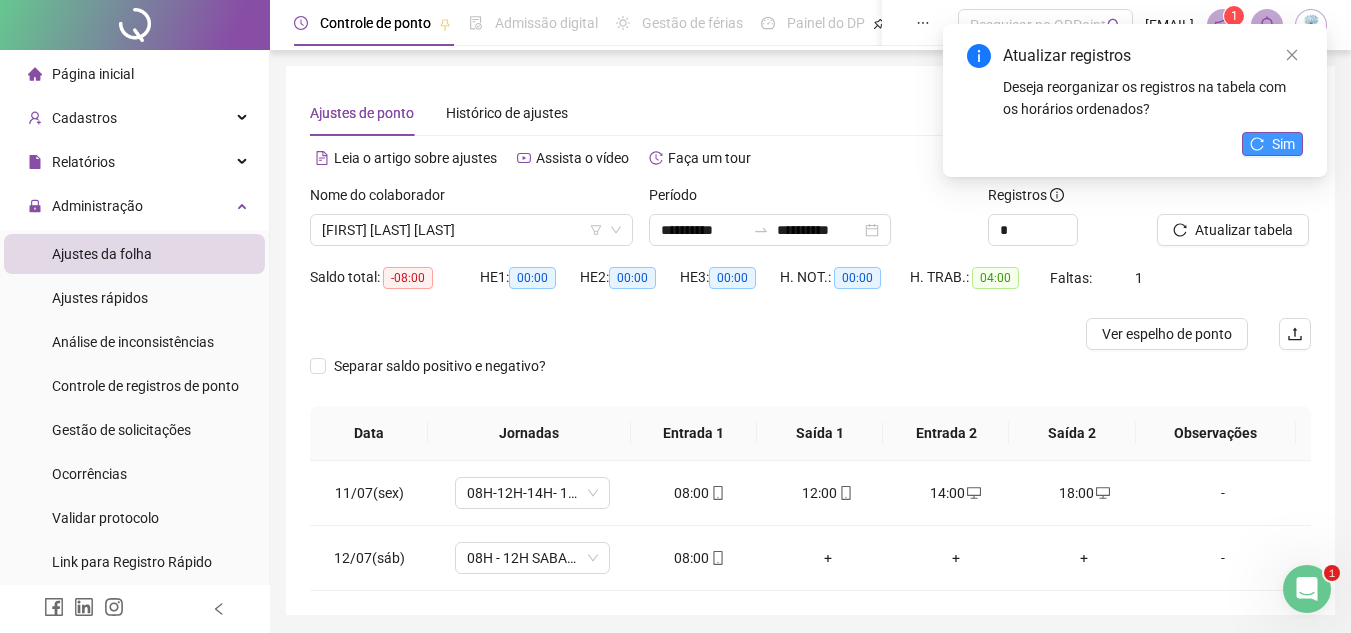 click 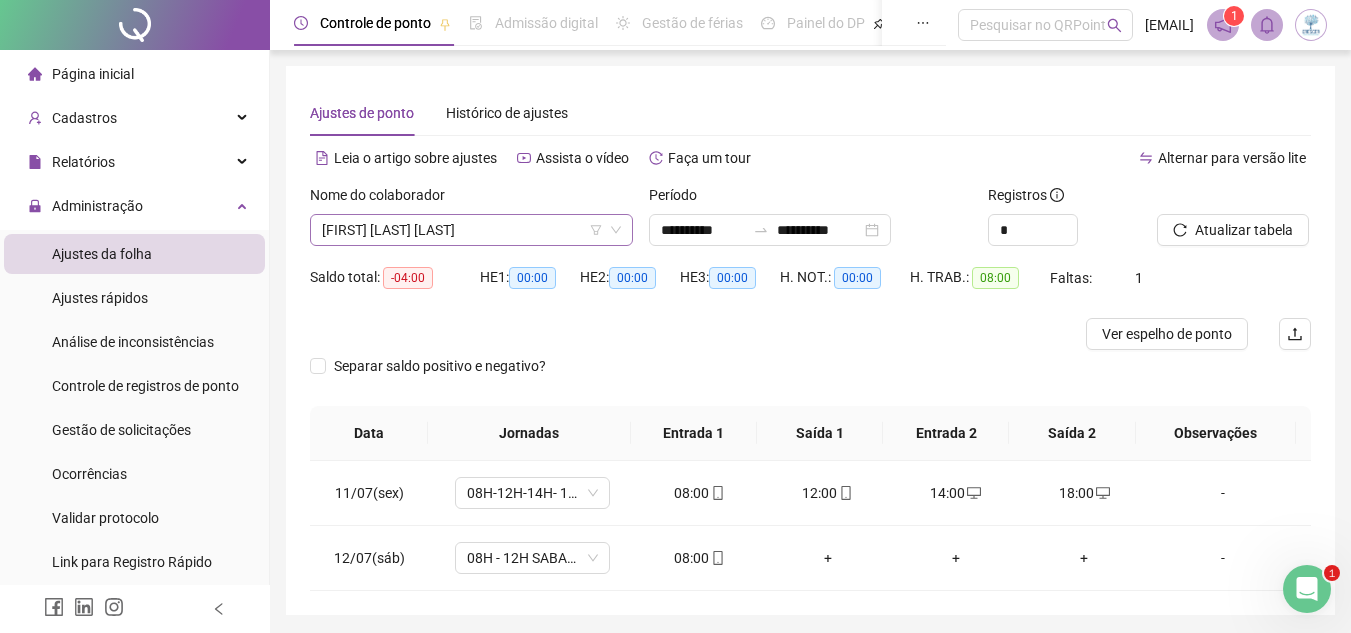 click on "[FIRST] [LAST] [LAST]" at bounding box center (471, 230) 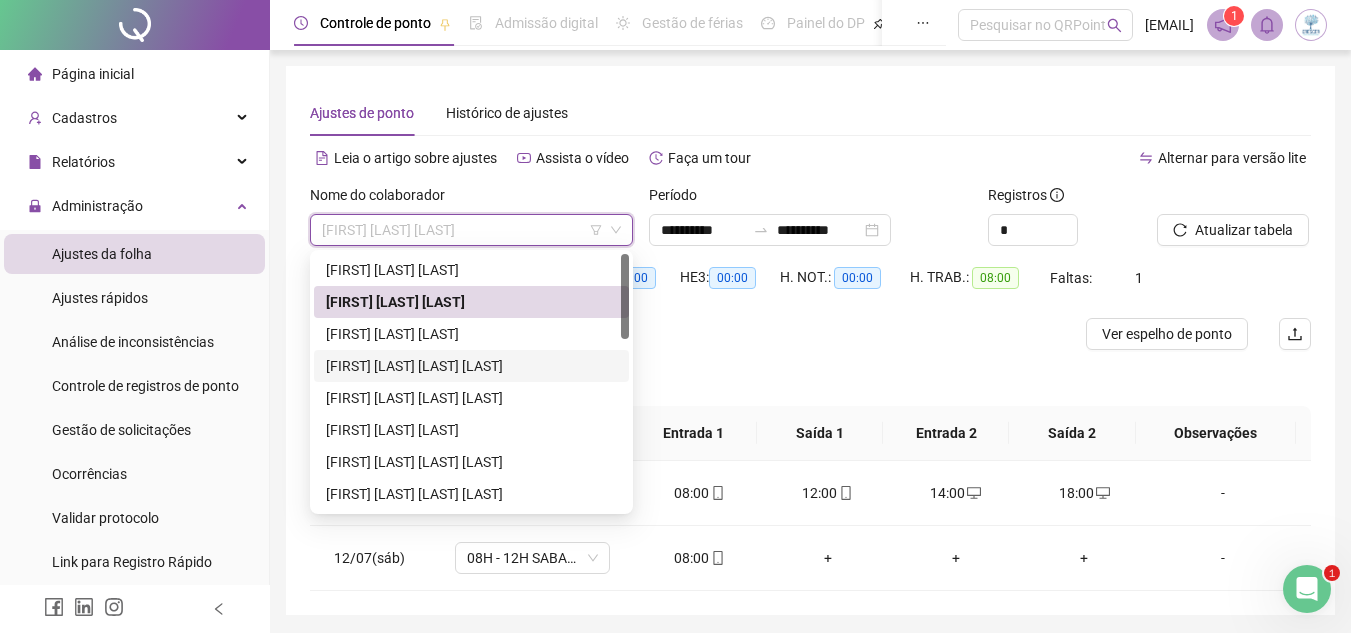 click on "[FIRST] [LAST] [LAST] [LAST]" at bounding box center (471, 366) 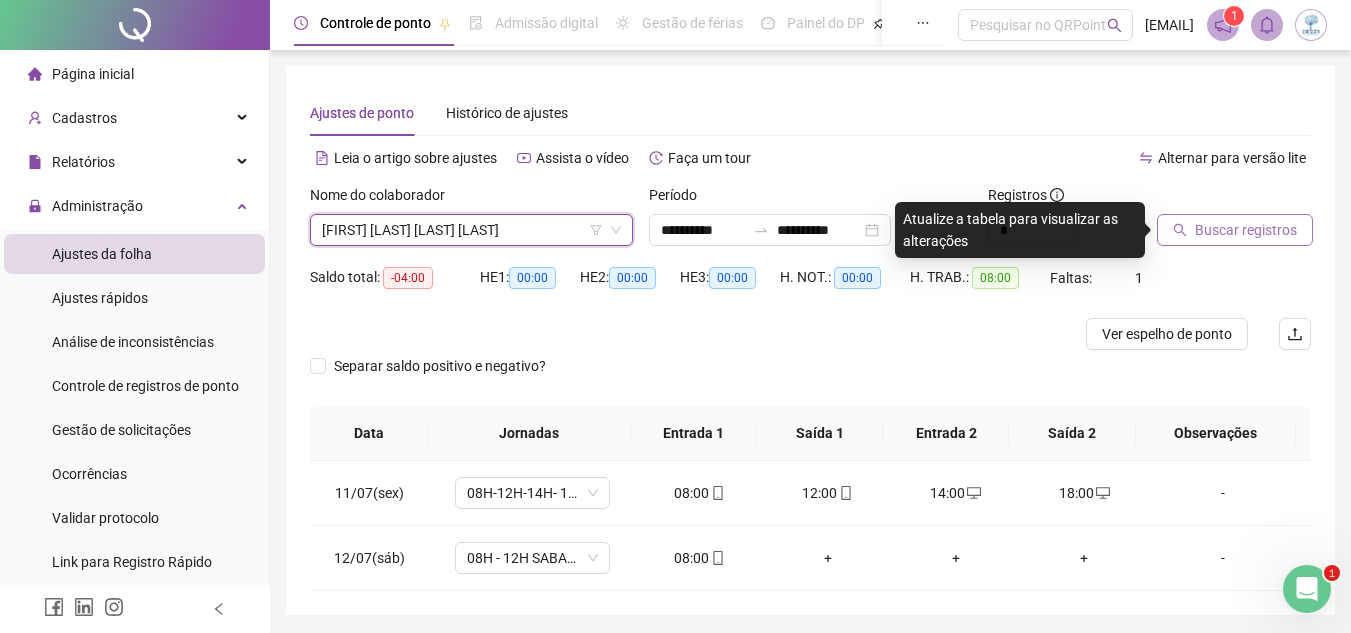click on "Buscar registros" at bounding box center (1246, 230) 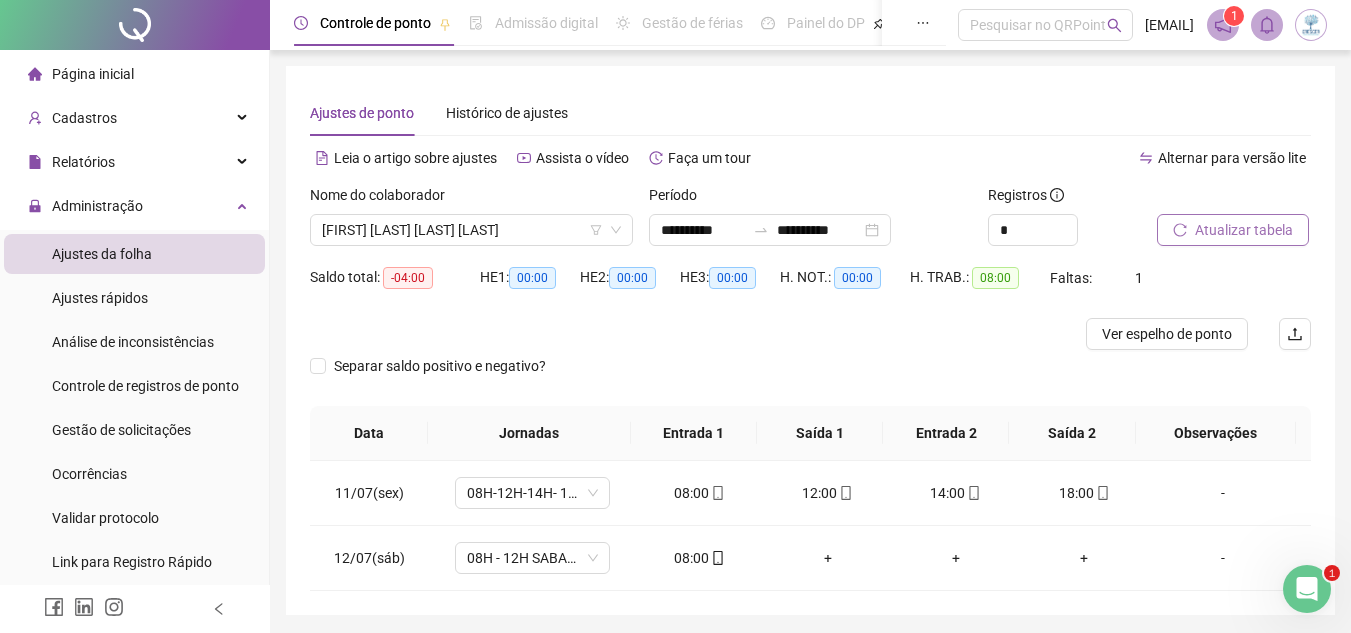 click on "Atualizar tabela" at bounding box center [1244, 230] 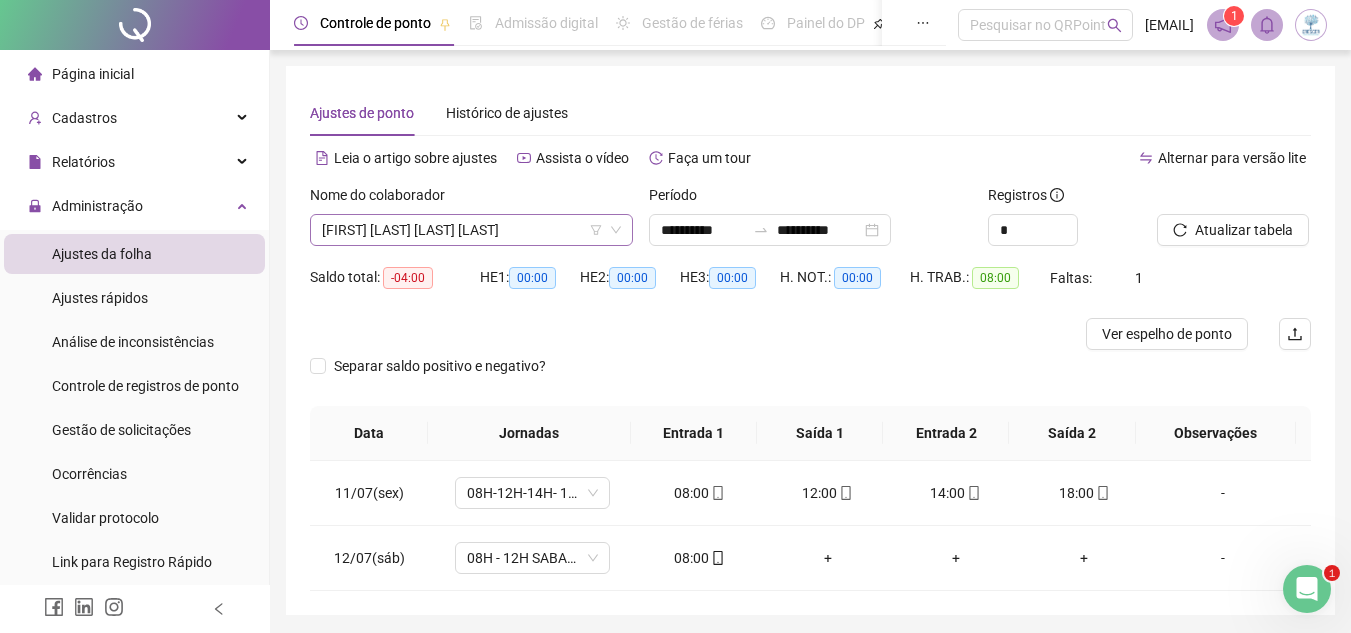 click on "[FIRST] [LAST] [LAST] [LAST]" at bounding box center (471, 230) 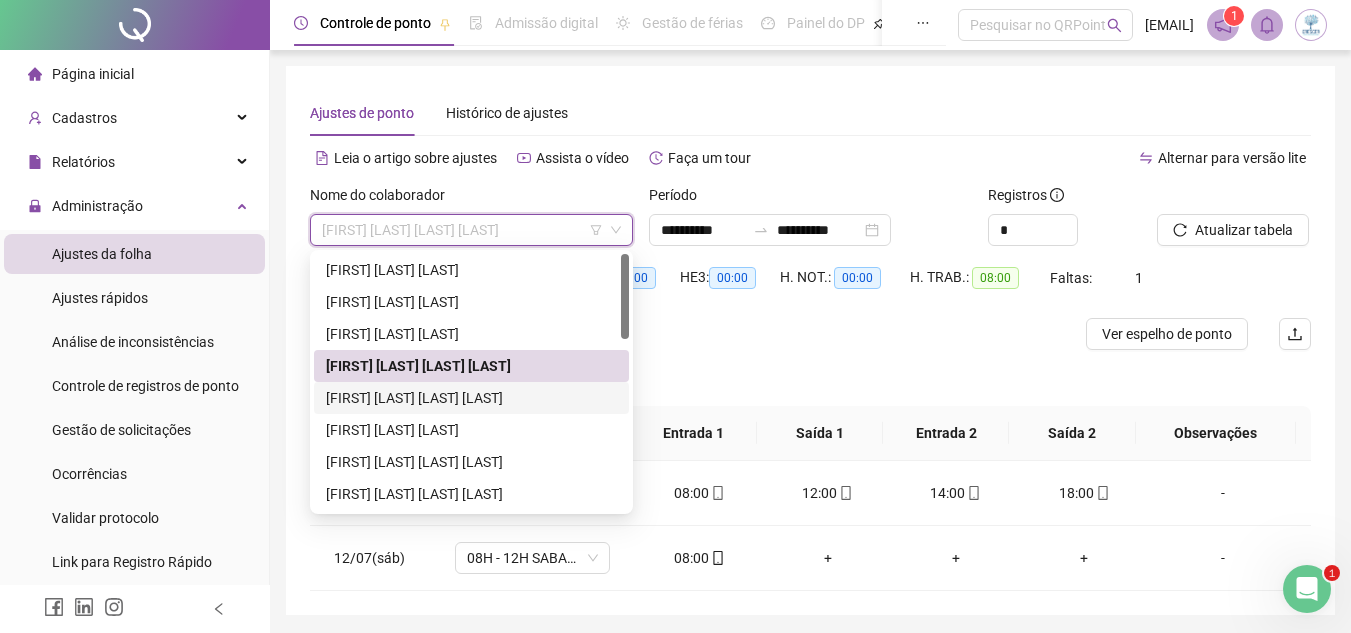 click on "[FIRST] [LAST] [LAST] [LAST]" at bounding box center [471, 398] 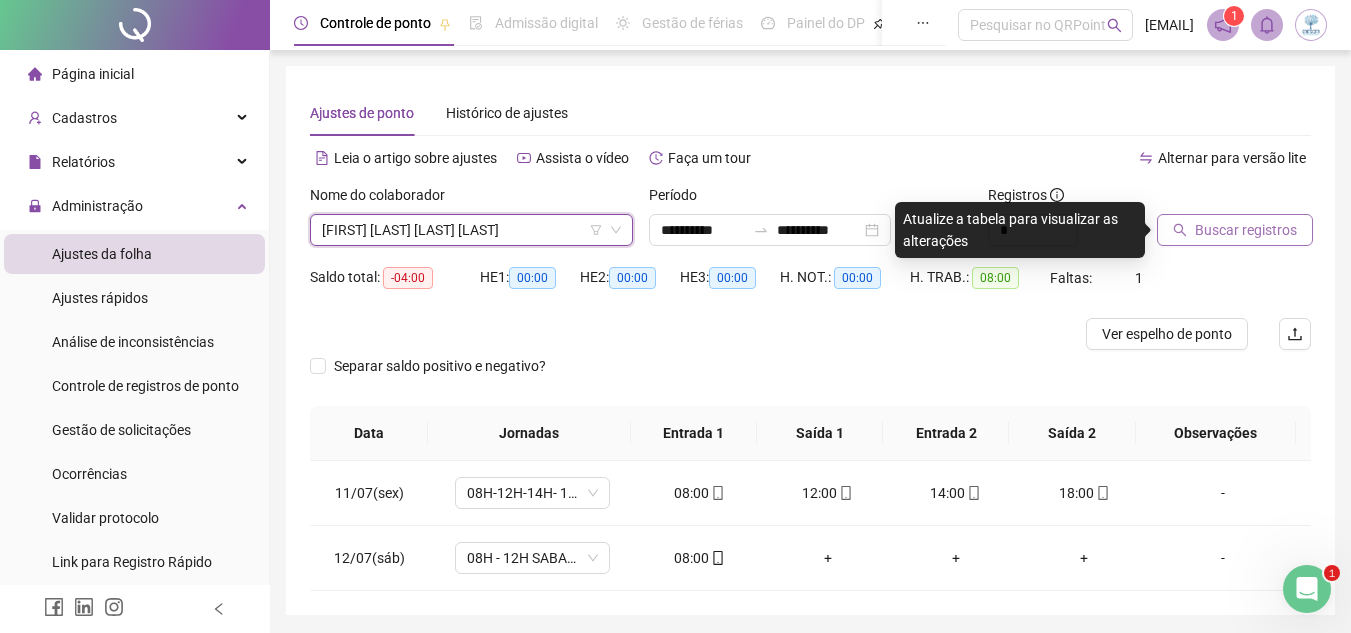 click on "Buscar registros" at bounding box center (1235, 230) 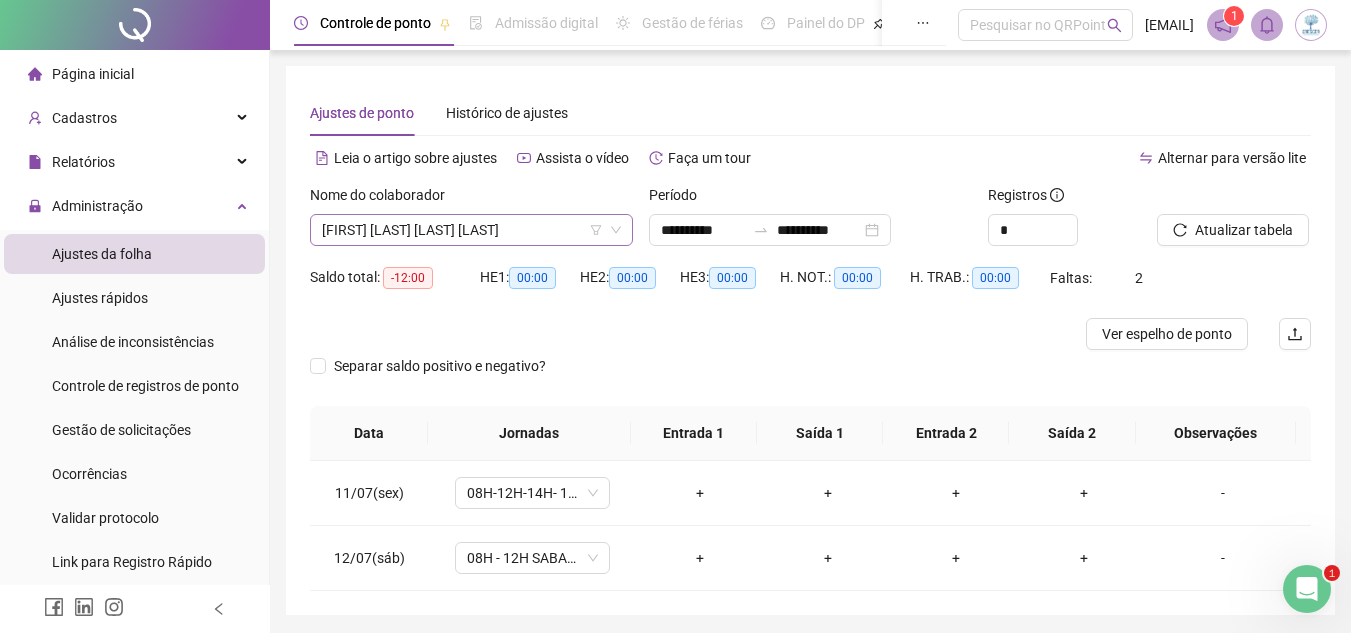 click on "[FIRST] [LAST] [LAST] [LAST]" at bounding box center [471, 230] 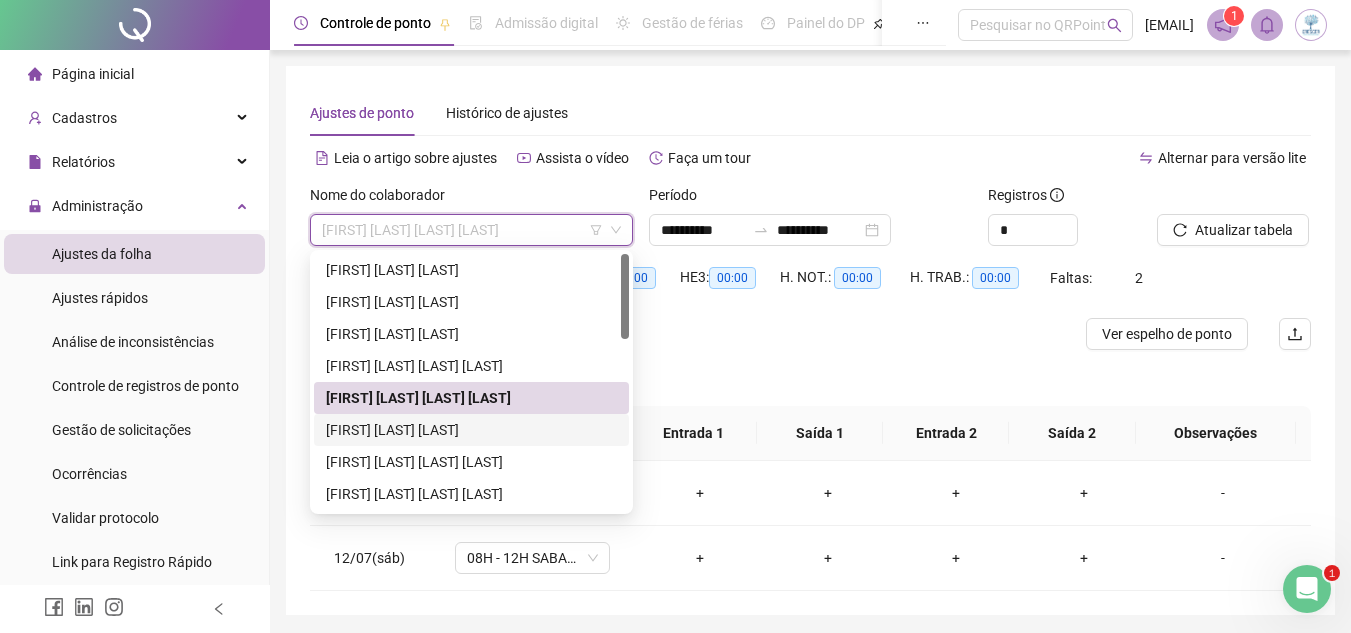click on "[FIRST] [LAST] [LAST]" at bounding box center (471, 430) 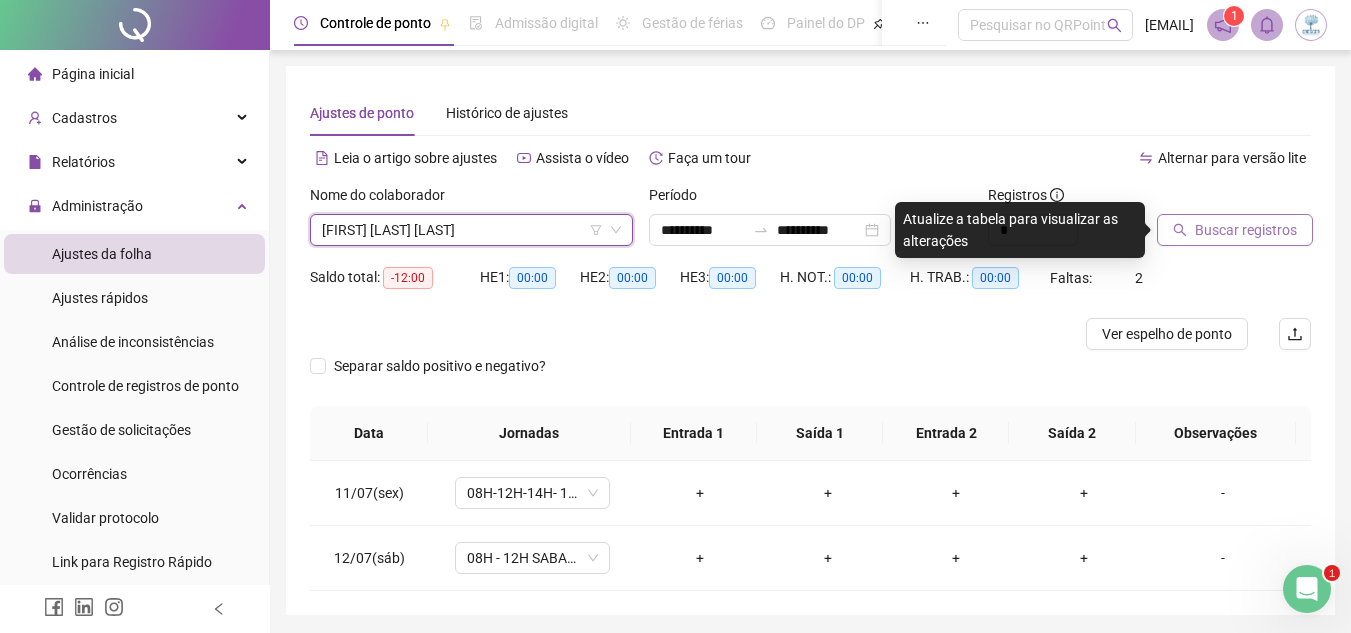 click on "Buscar registros" at bounding box center (1235, 230) 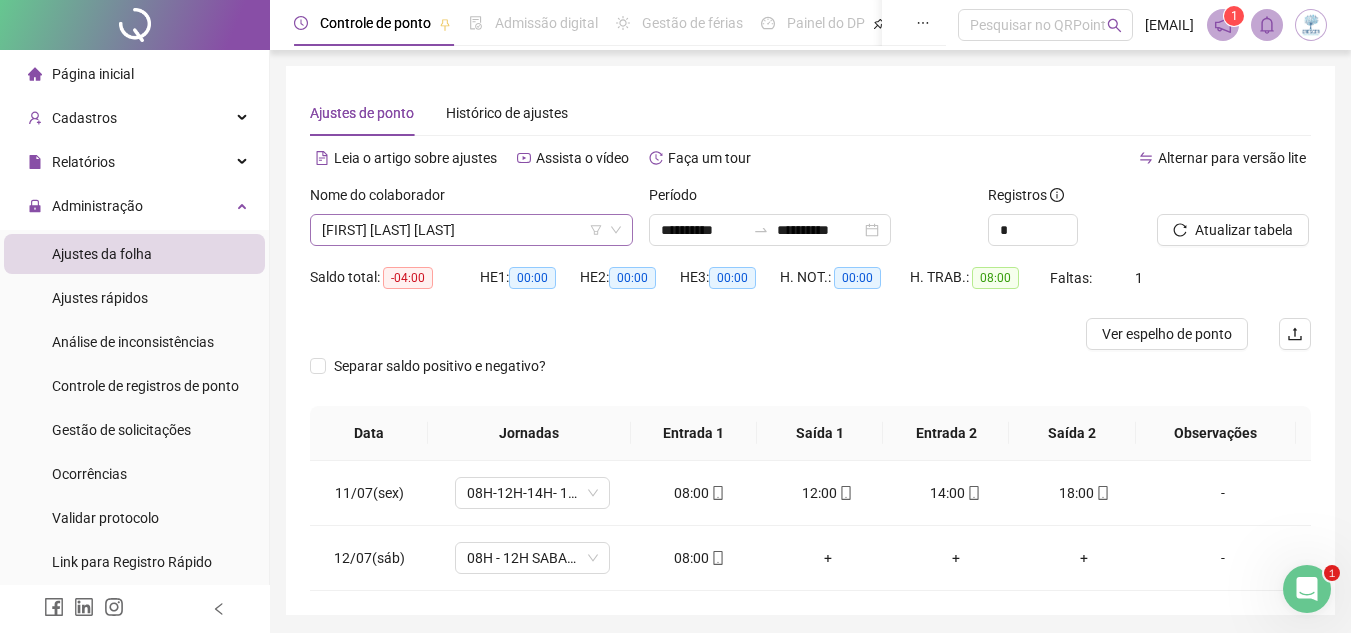 click on "[FIRST] [LAST] [LAST]" at bounding box center [471, 230] 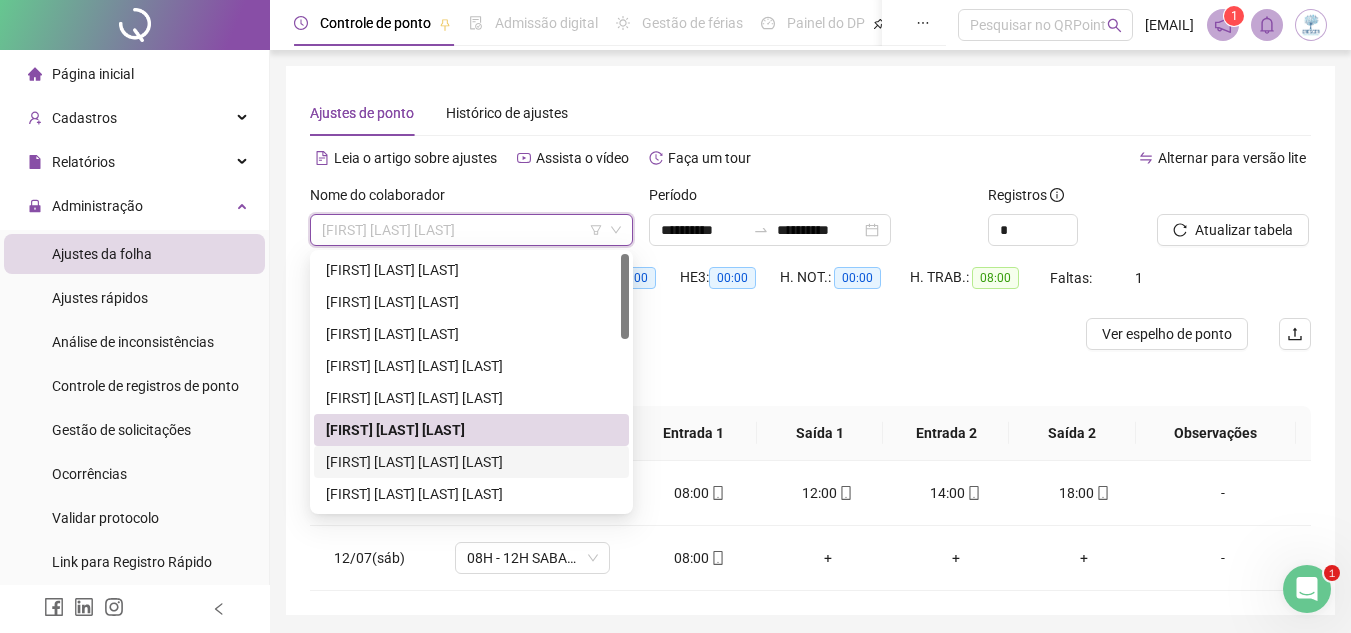 drag, startPoint x: 491, startPoint y: 469, endPoint x: 636, endPoint y: 461, distance: 145.22052 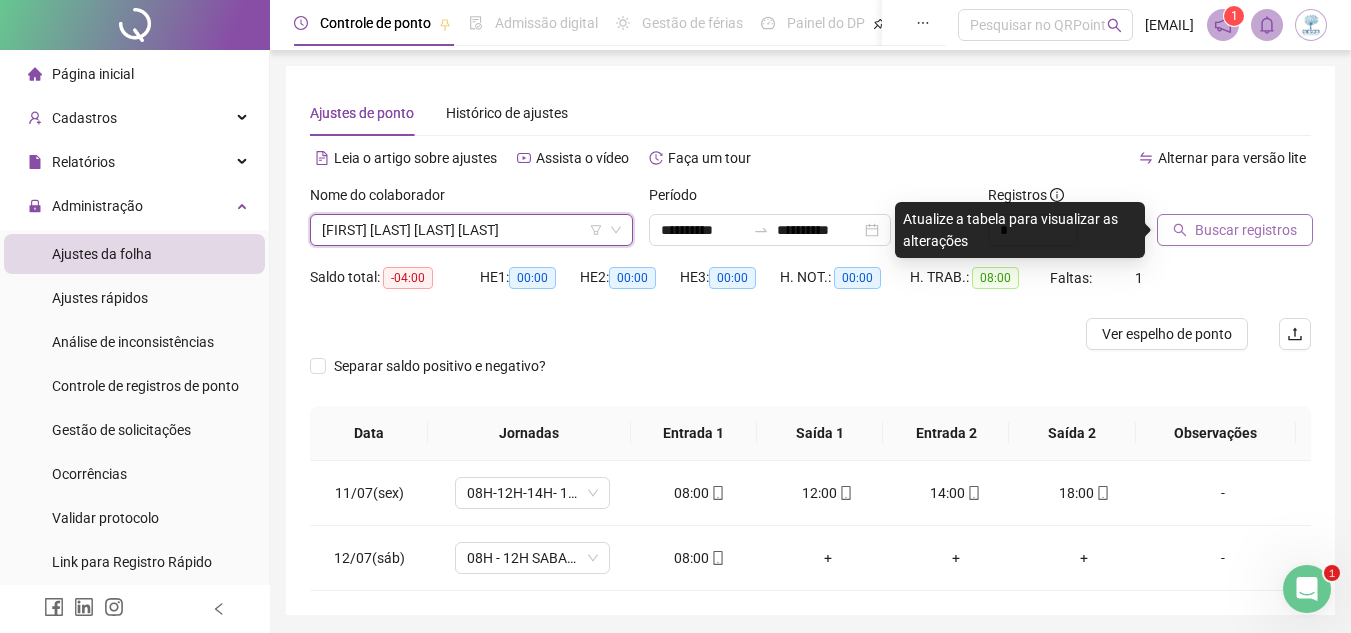 click on "Buscar registros" at bounding box center [1246, 230] 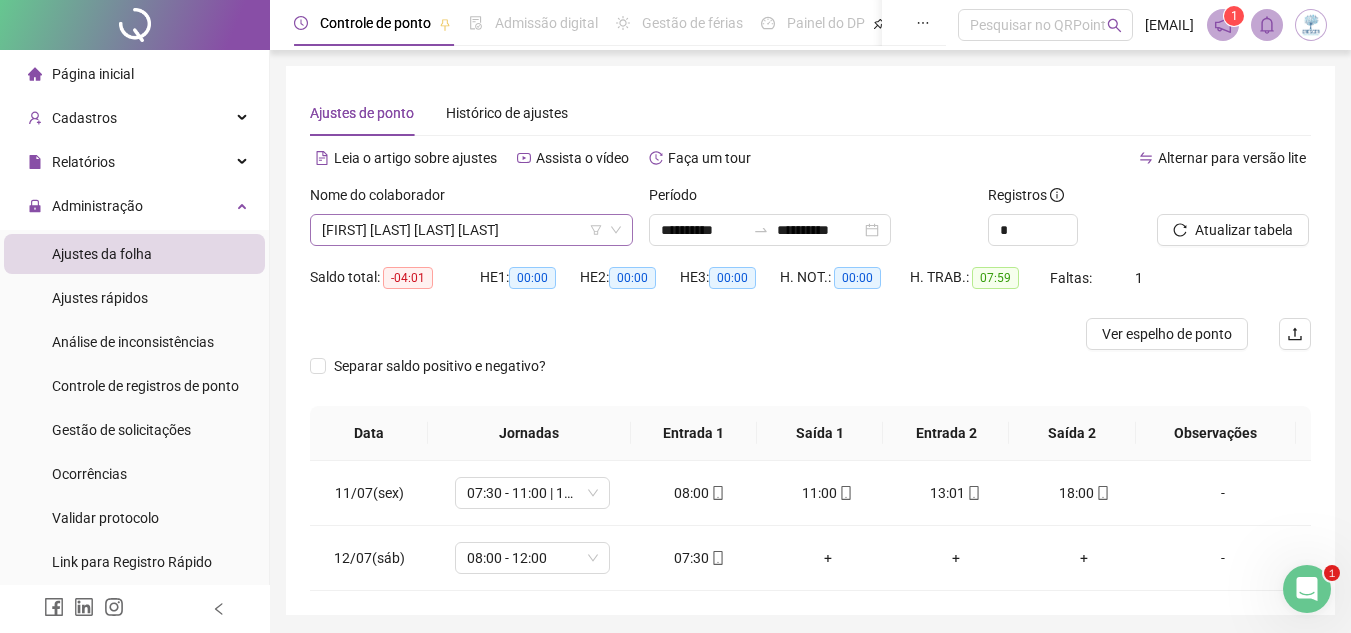 drag, startPoint x: 378, startPoint y: 221, endPoint x: 401, endPoint y: 244, distance: 32.526913 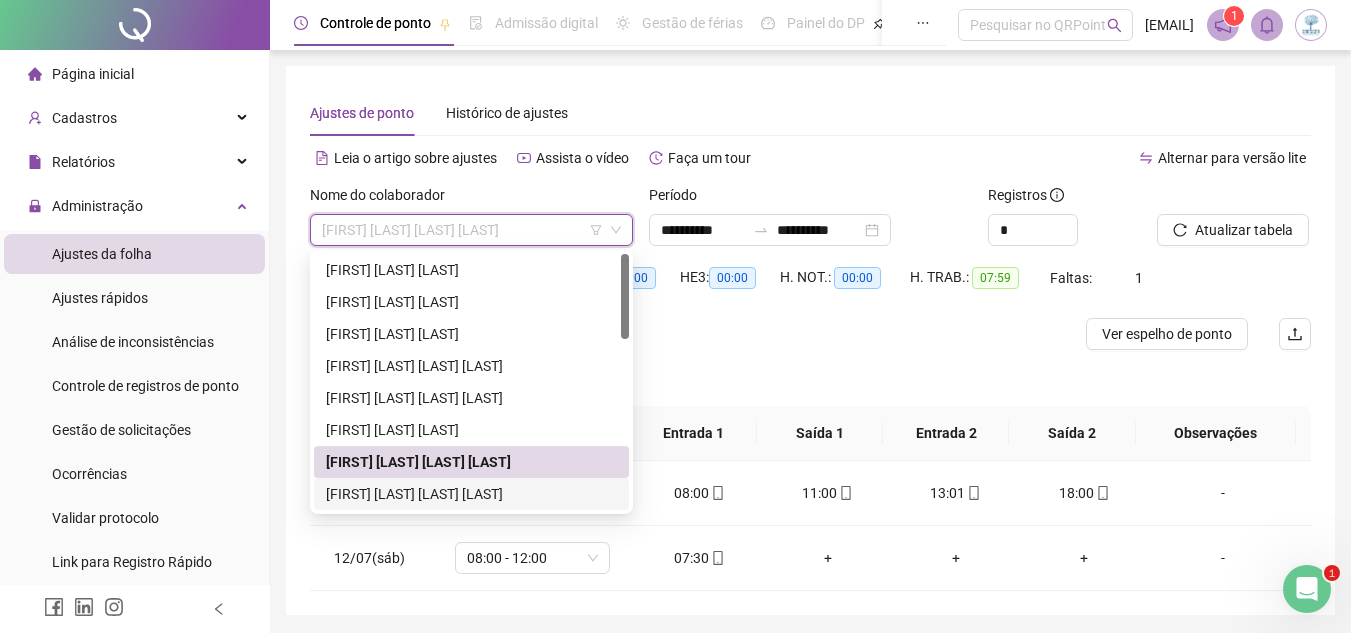 click on "[FIRST] [LAST] [LAST] [LAST]" at bounding box center [471, 494] 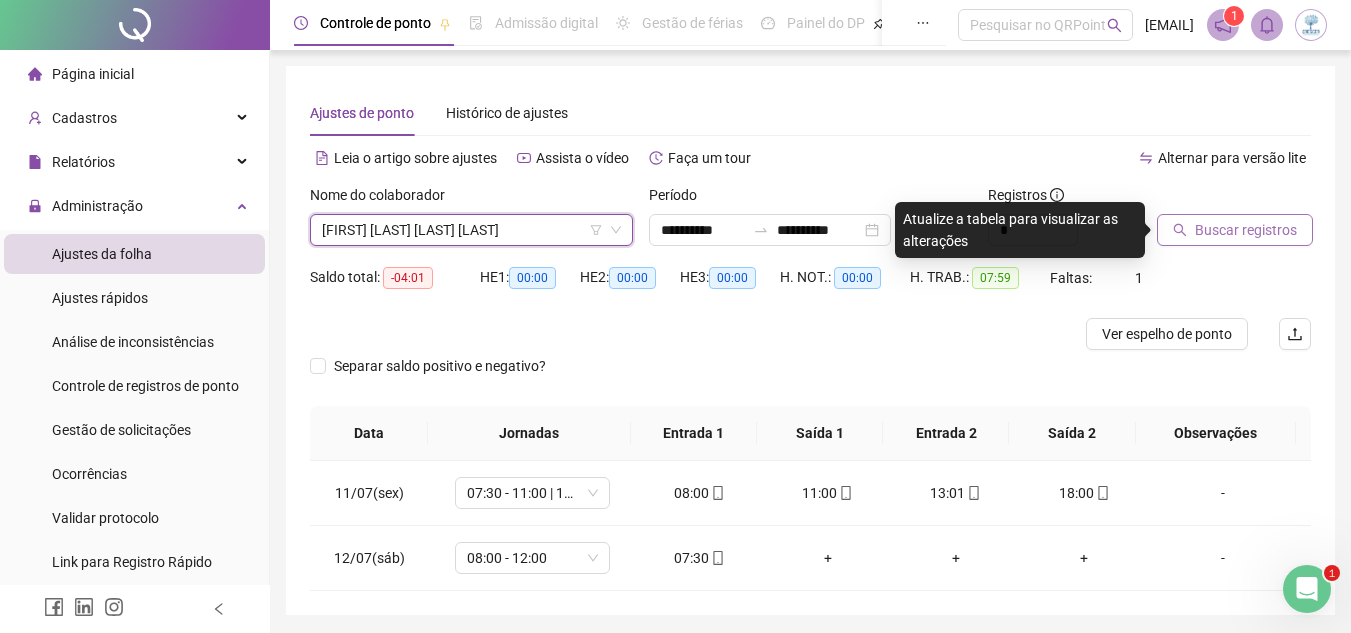 click on "Buscar registros" at bounding box center [1246, 230] 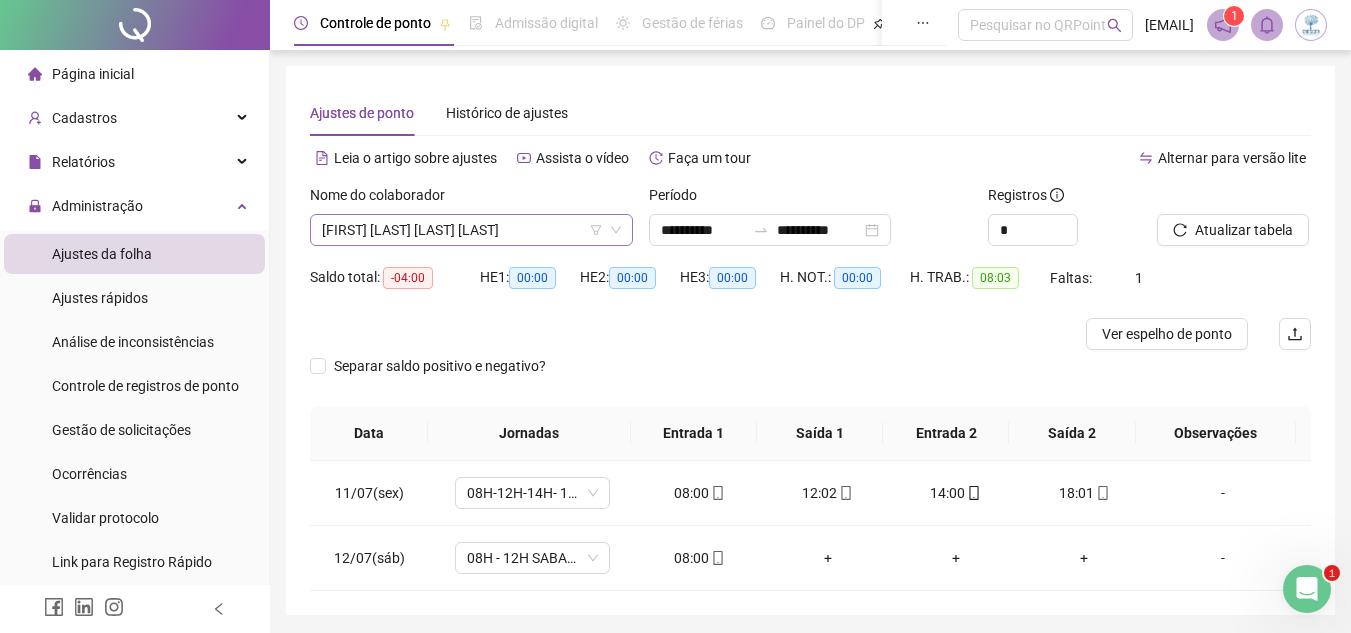 drag, startPoint x: 502, startPoint y: 225, endPoint x: 502, endPoint y: 237, distance: 12 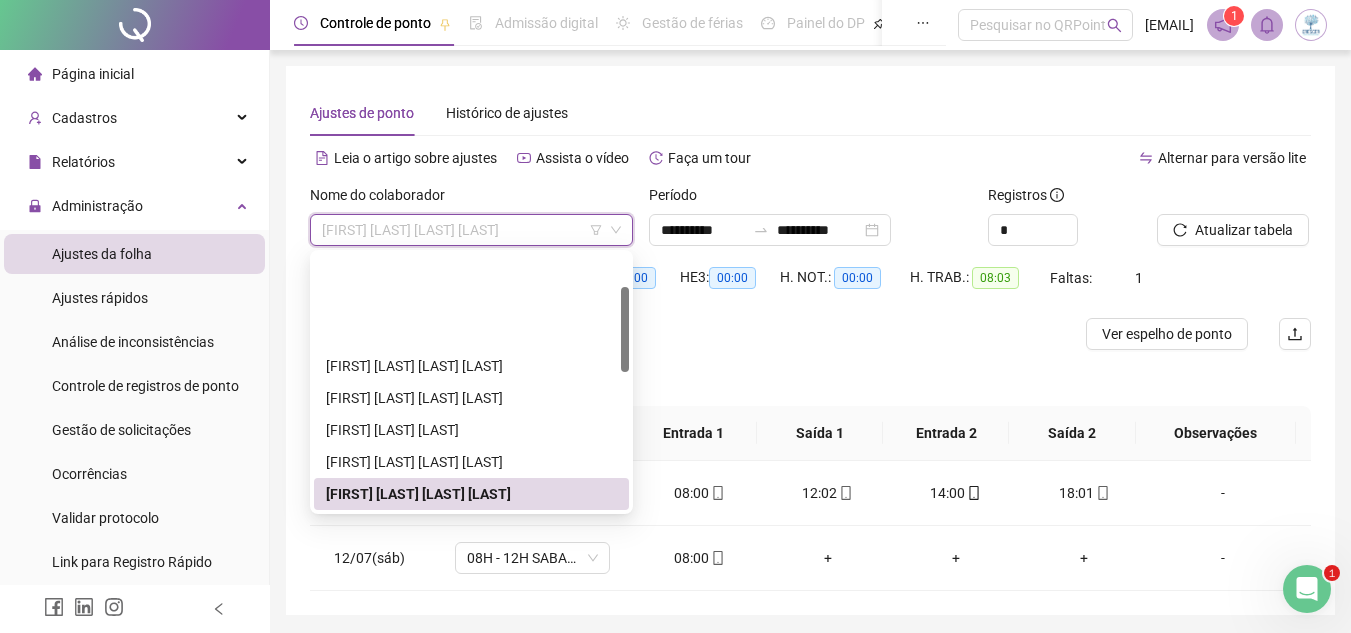 scroll, scrollTop: 100, scrollLeft: 0, axis: vertical 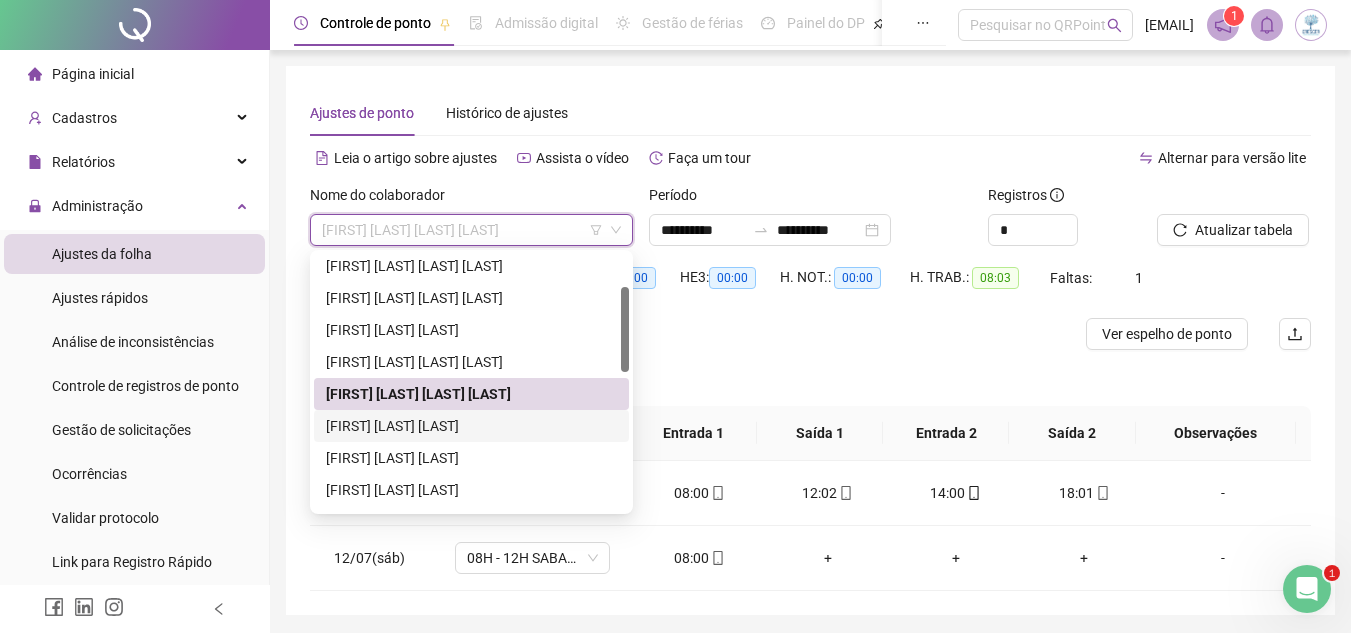 click on "[FIRST] [LAST] [LAST]" at bounding box center (471, 426) 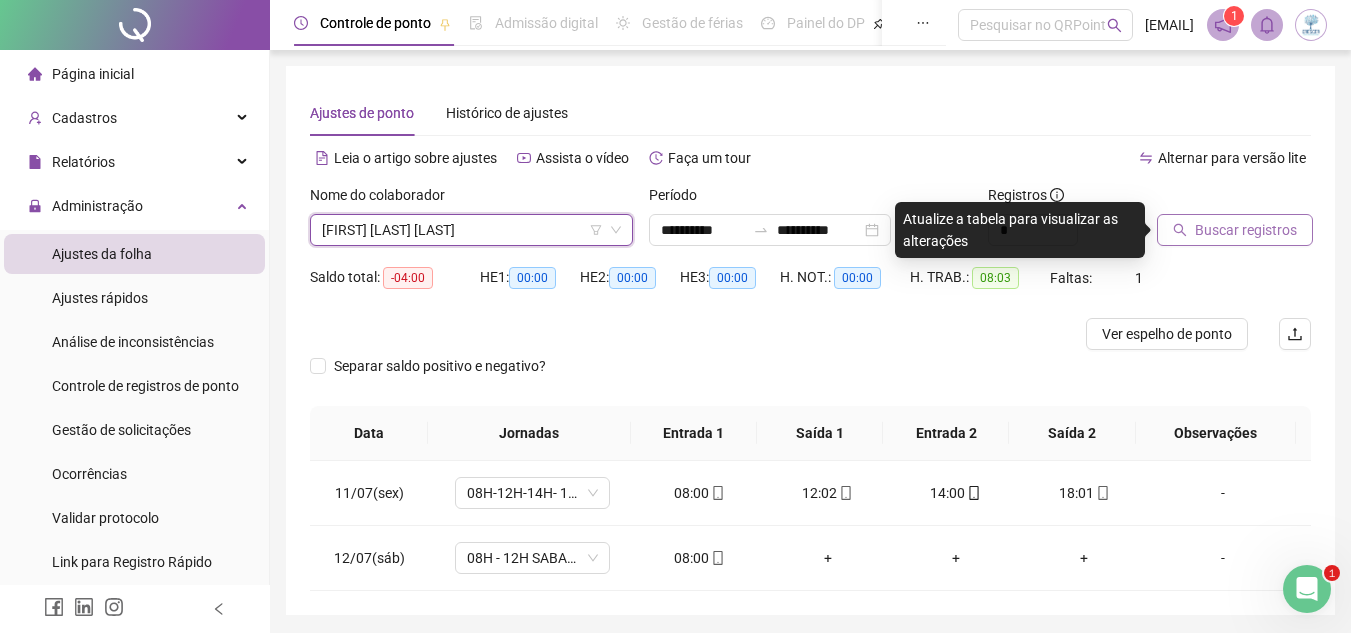 click on "Buscar registros" at bounding box center [1235, 230] 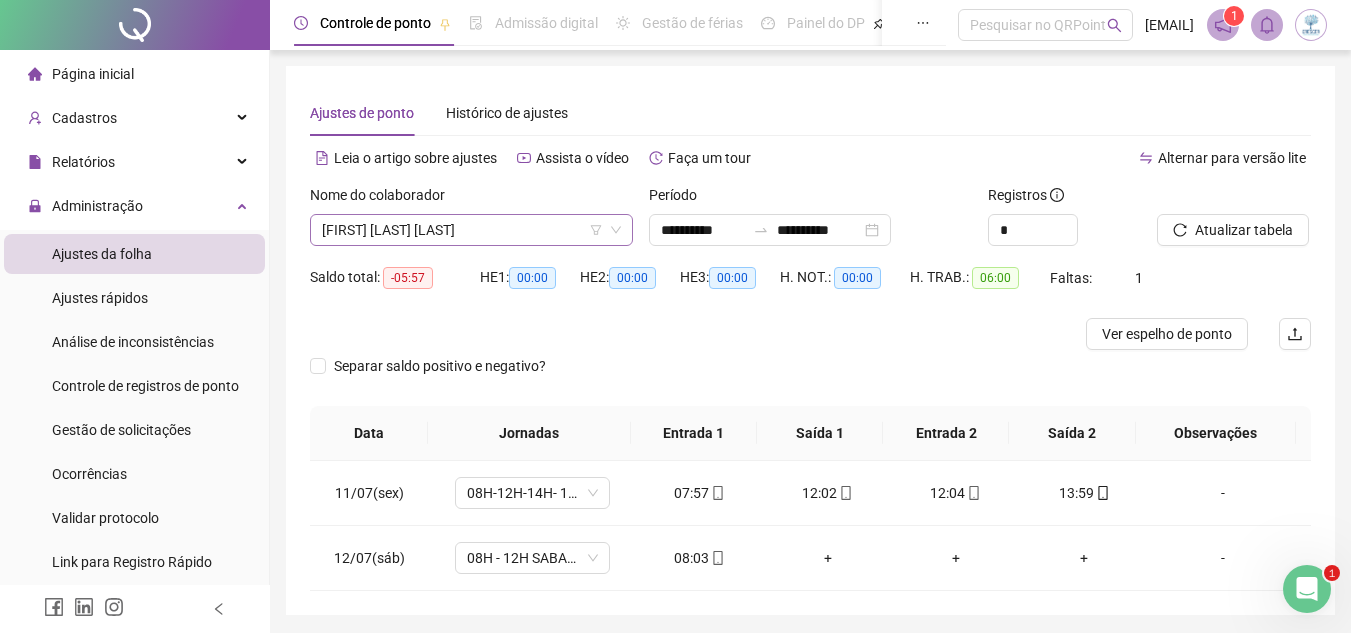 click on "[FIRST] [LAST] [LAST]" at bounding box center (471, 230) 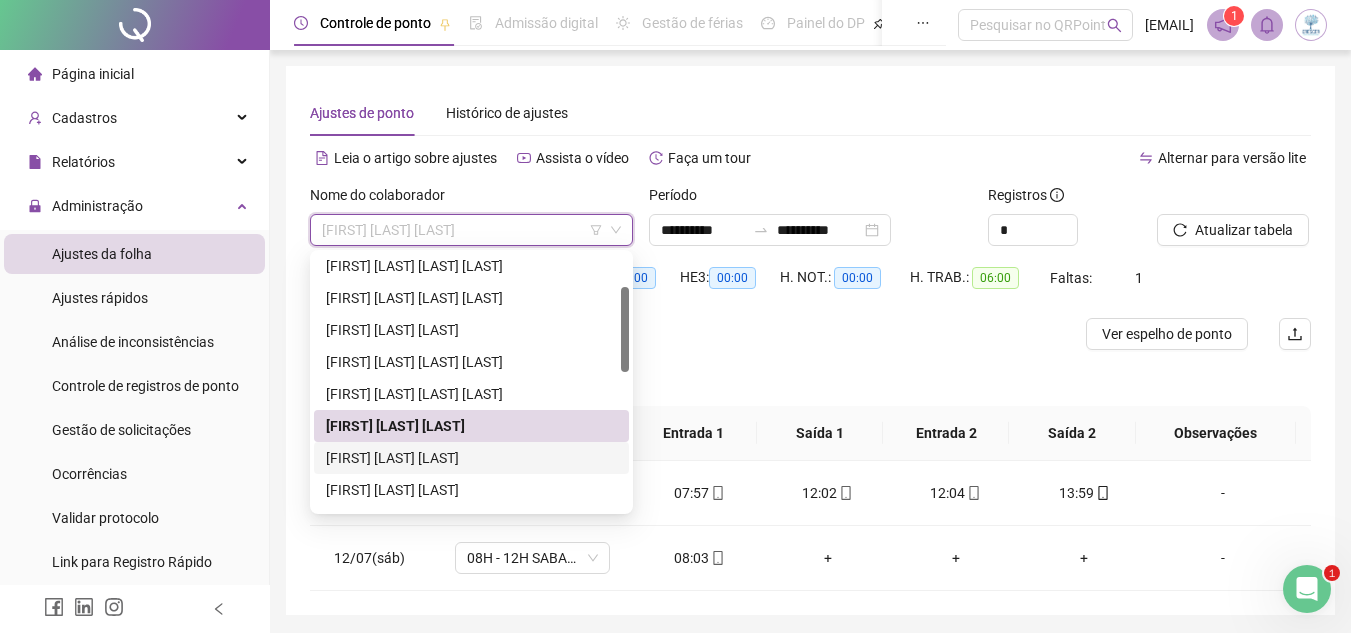 click on "[FIRST] [LAST] [LAST]" at bounding box center [471, 458] 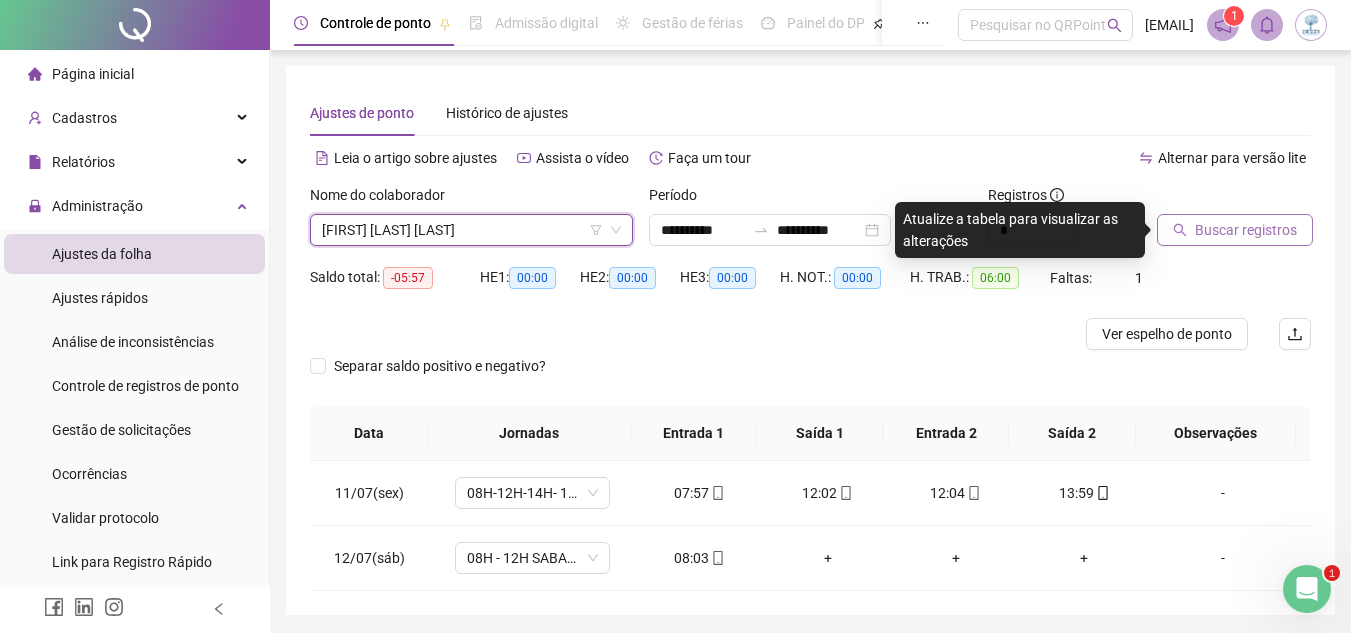 click on "Buscar registros" at bounding box center (1246, 230) 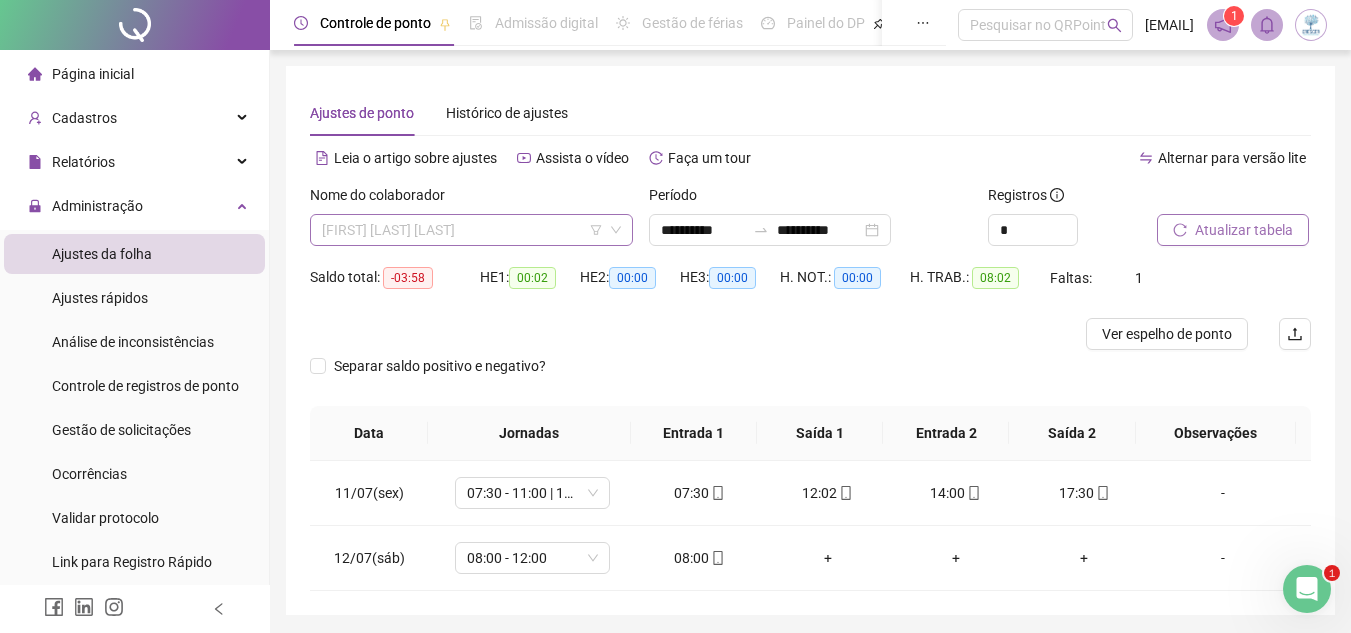 click on "[FIRST] [LAST] [LAST]" at bounding box center (471, 230) 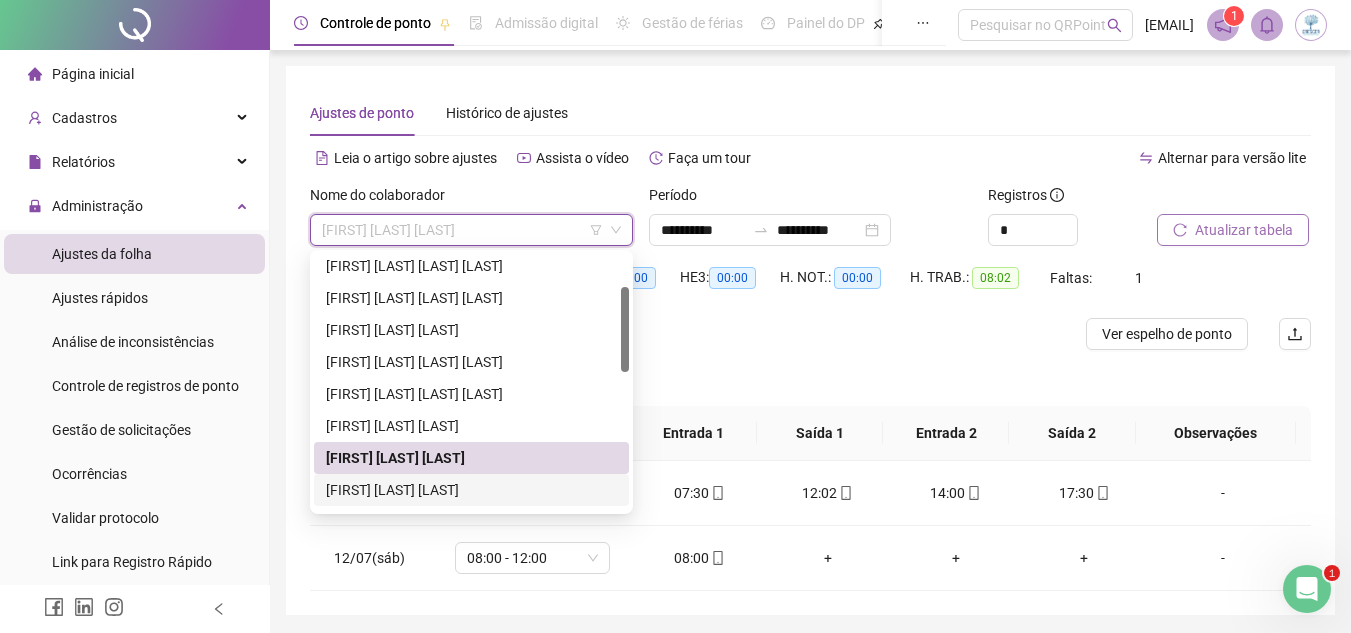 click on "[FIRST] [LAST] [LAST]" at bounding box center [471, 490] 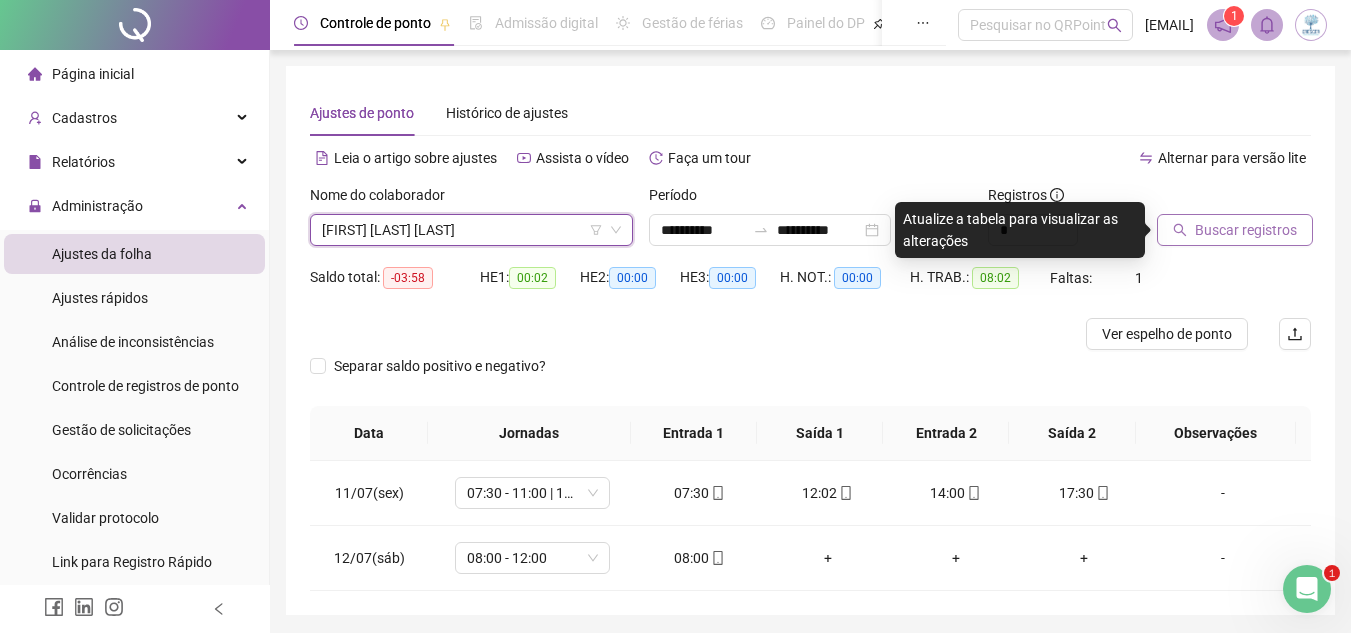 click on "Buscar registros" at bounding box center (1235, 230) 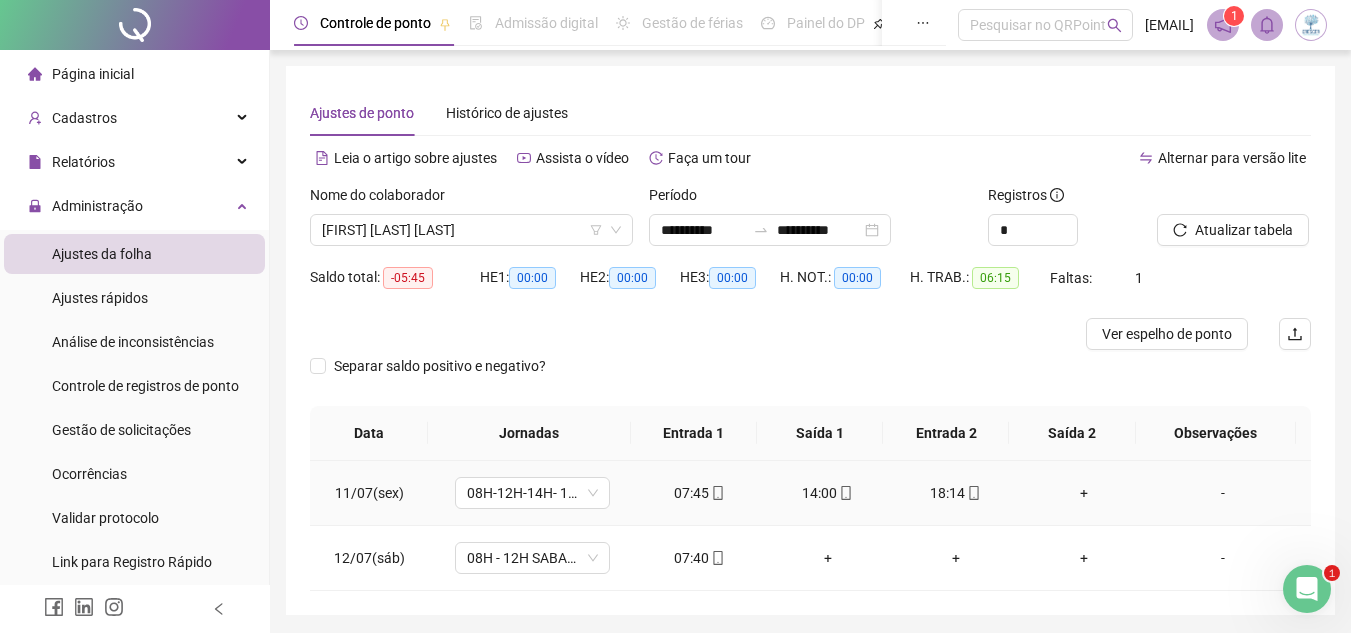 click on "+" at bounding box center (1084, 493) 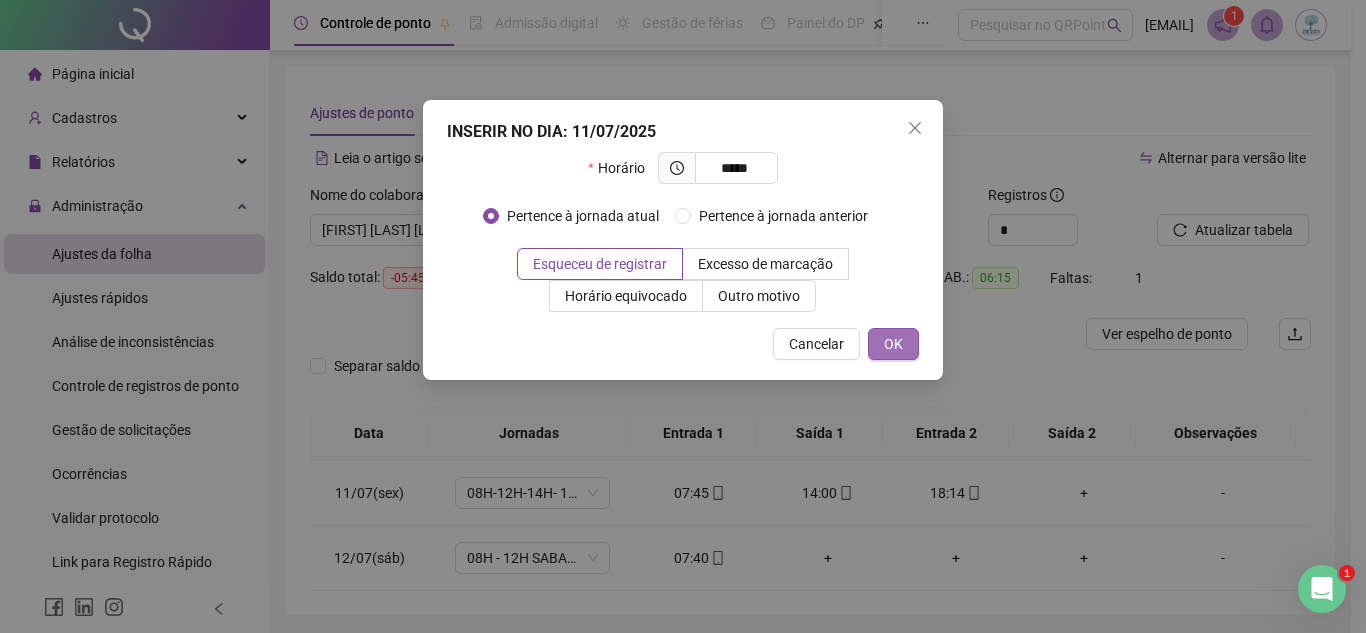 type on "*****" 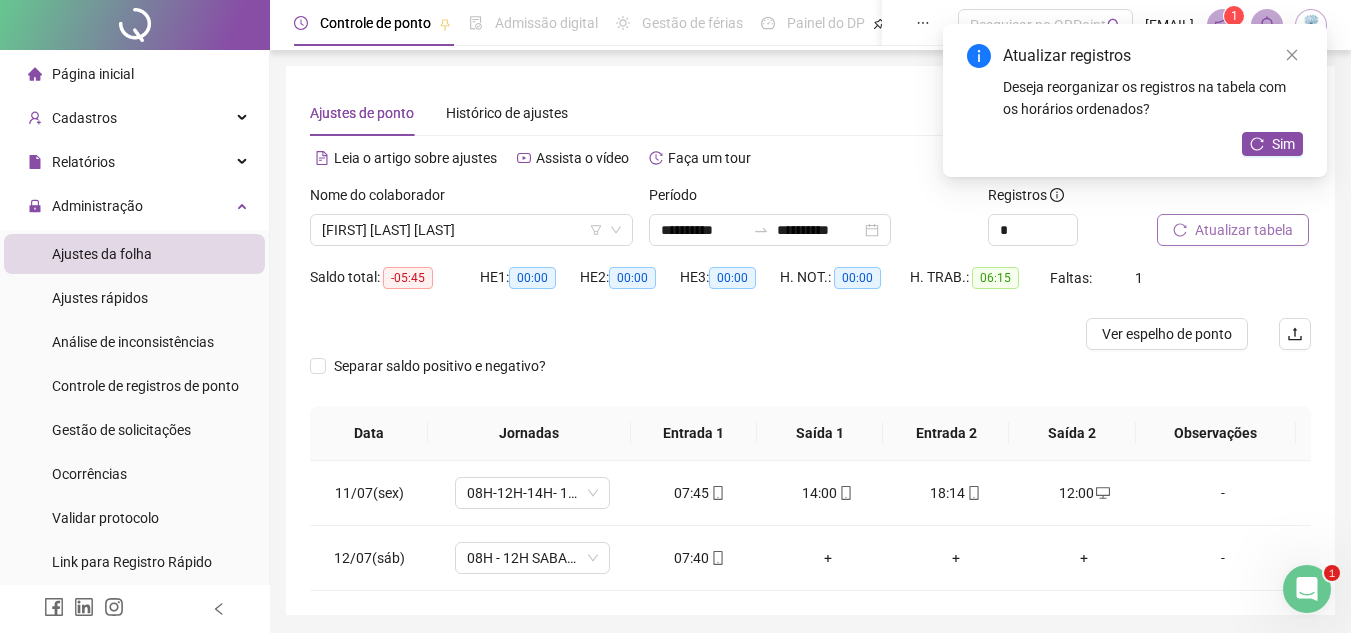 click on "Atualizar tabela" at bounding box center [1244, 230] 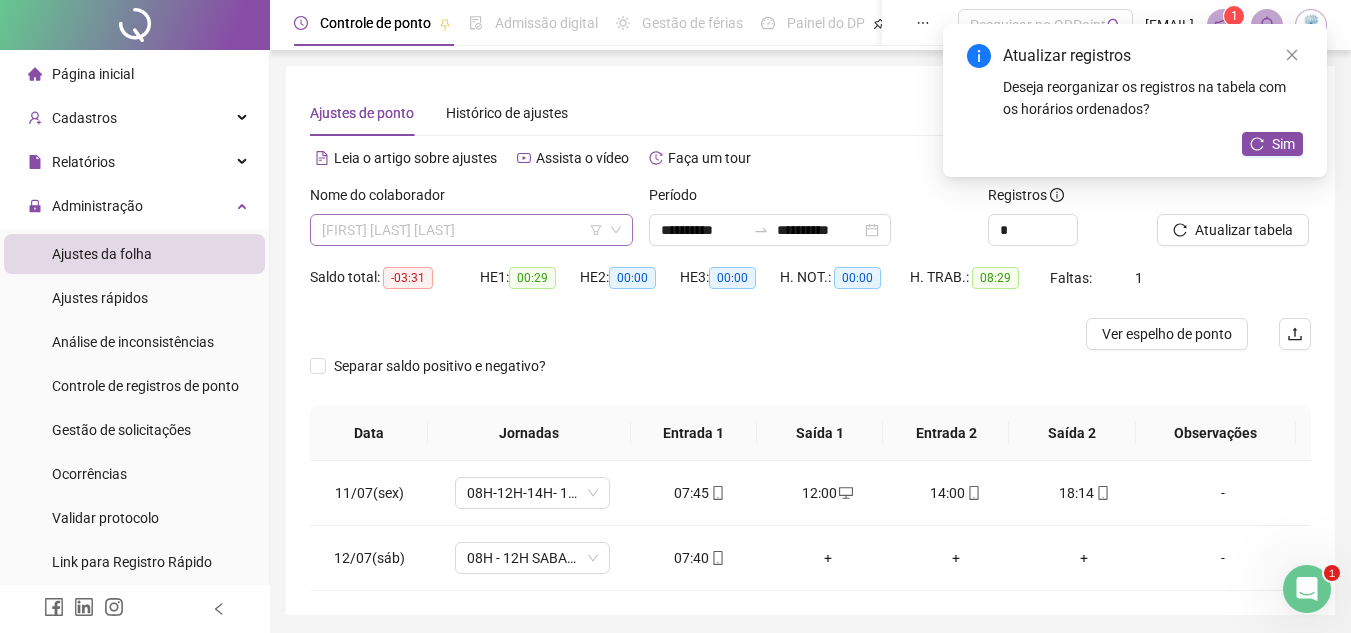 click on "[FIRST] [LAST] [LAST]" at bounding box center (471, 230) 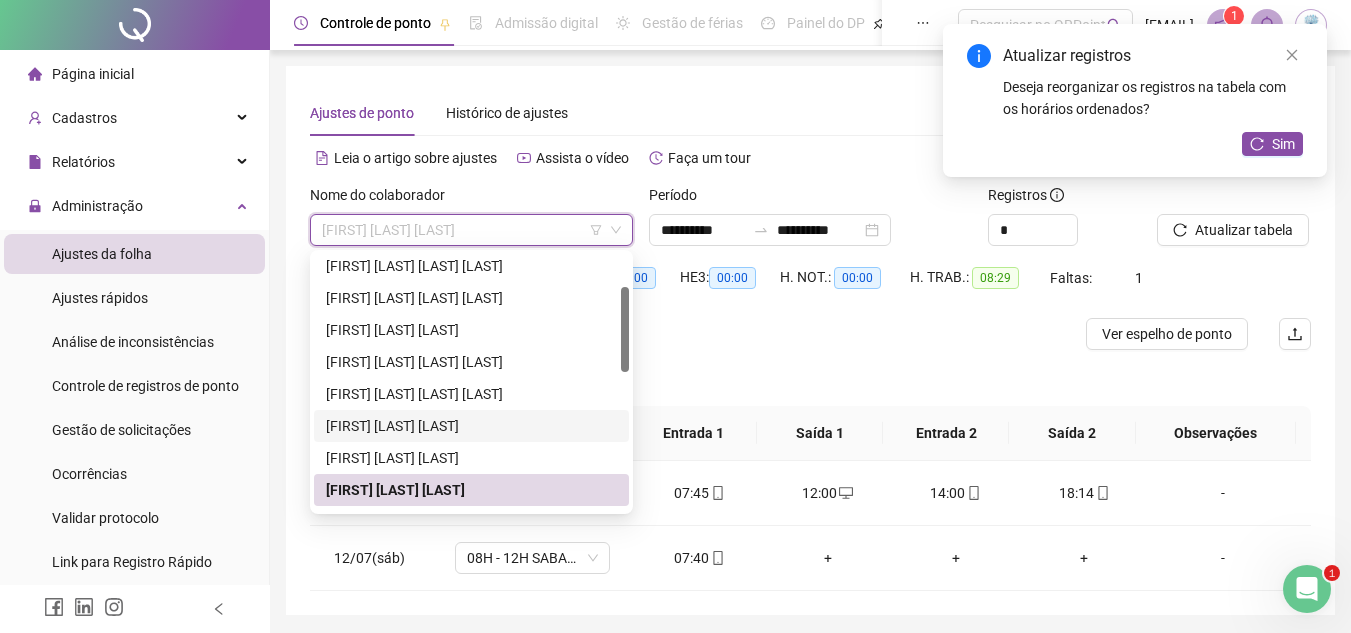 scroll, scrollTop: 300, scrollLeft: 0, axis: vertical 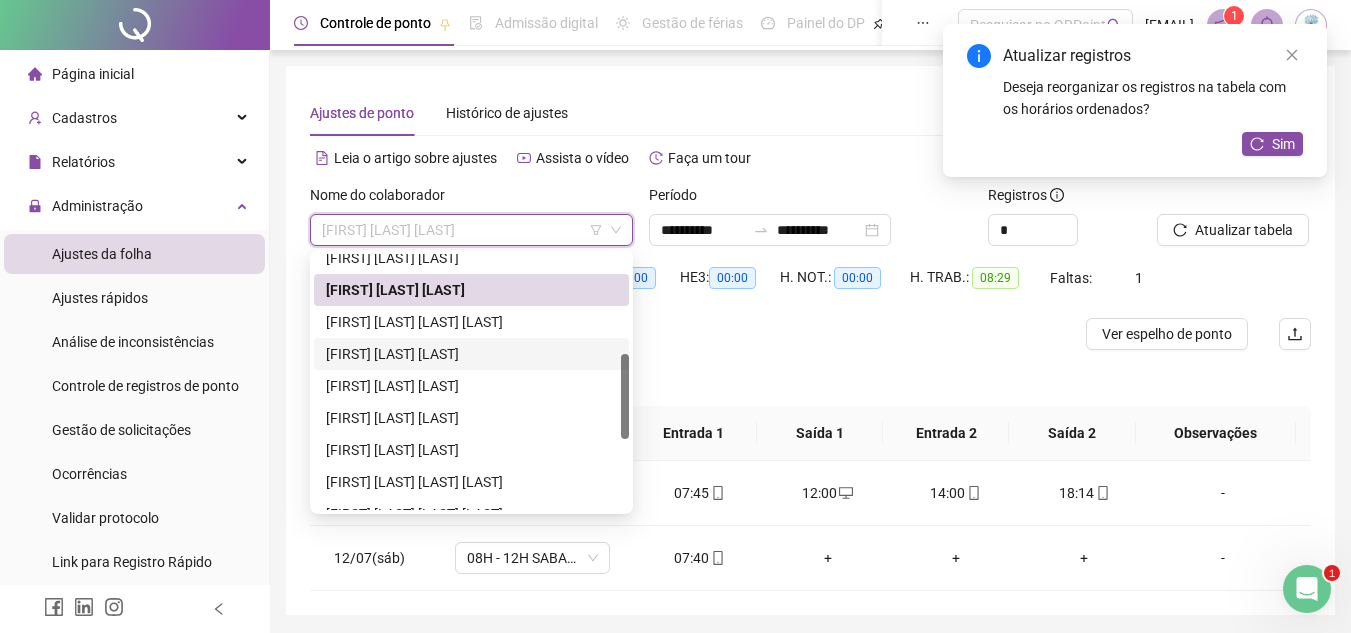 click on "[FIRST] [LAST] [LAST]" at bounding box center [471, 354] 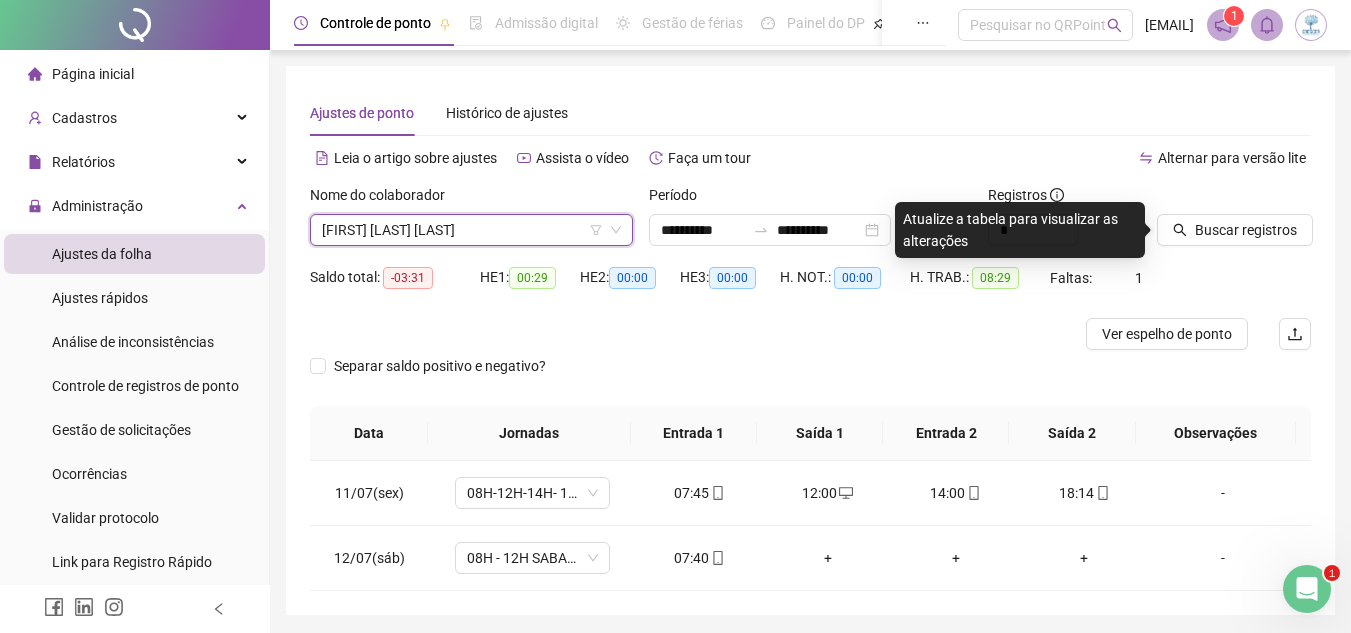 click on "[FIRST] [LAST] [LAST]" at bounding box center [471, 230] 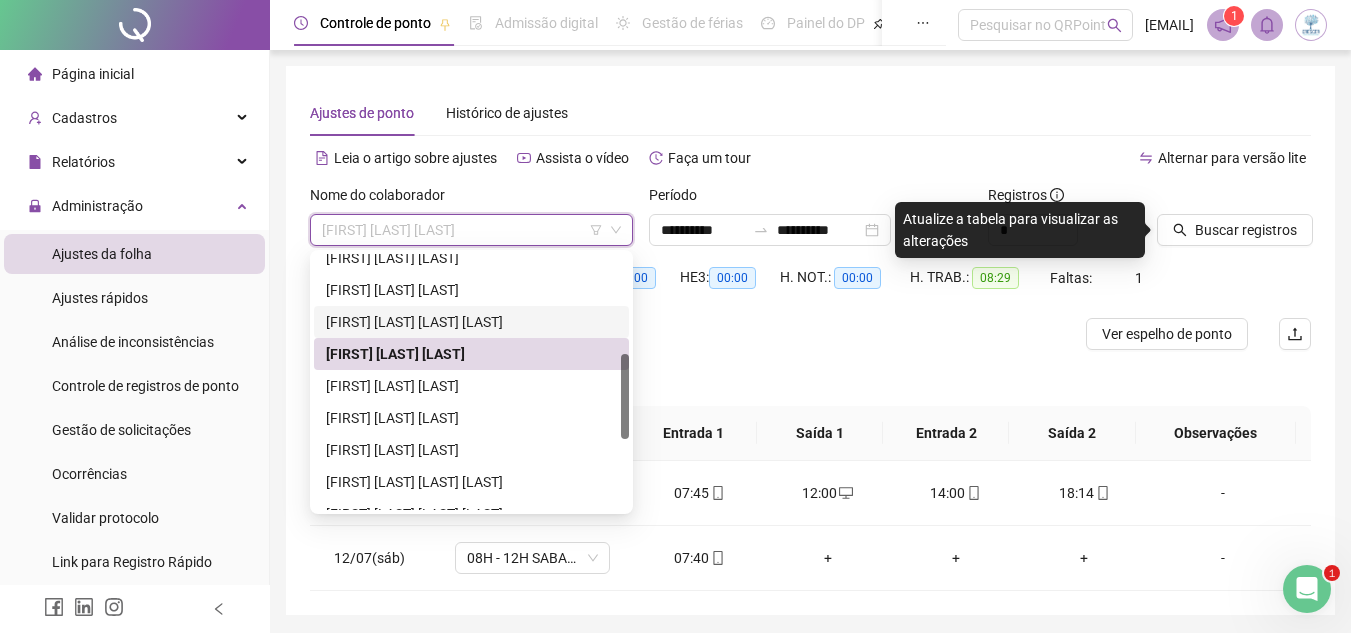 click on "[FIRST] [LAST] [LAST] [LAST]" at bounding box center (471, 322) 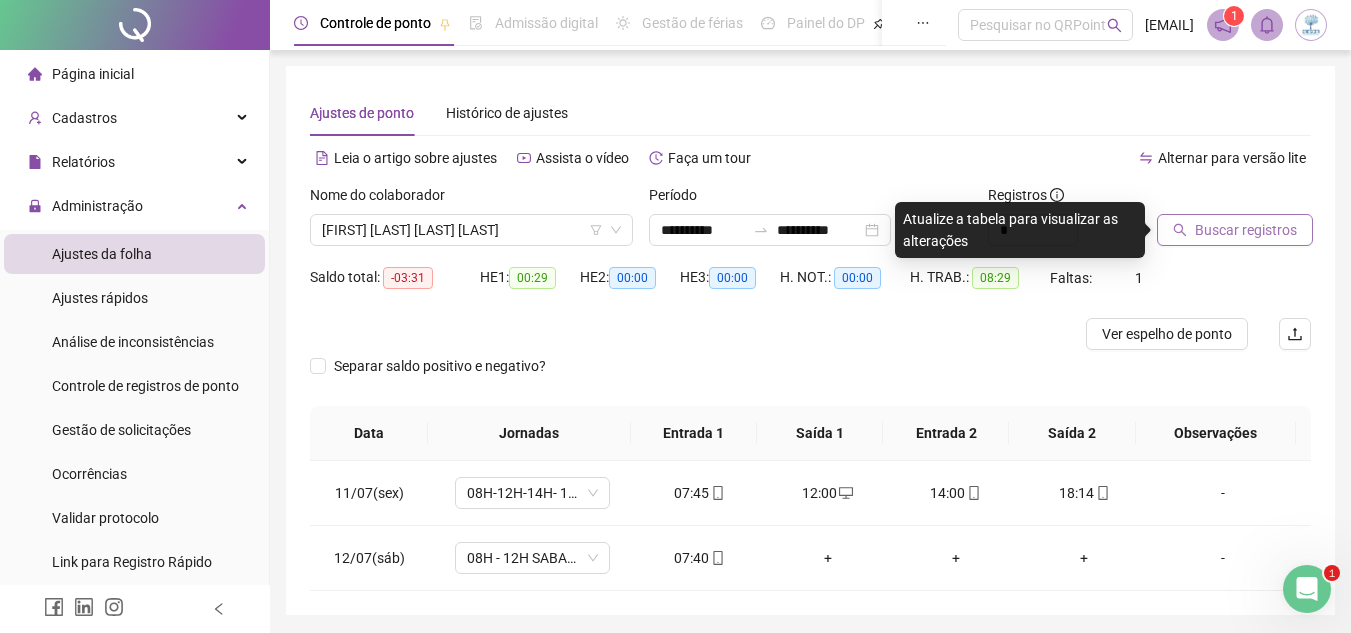 click 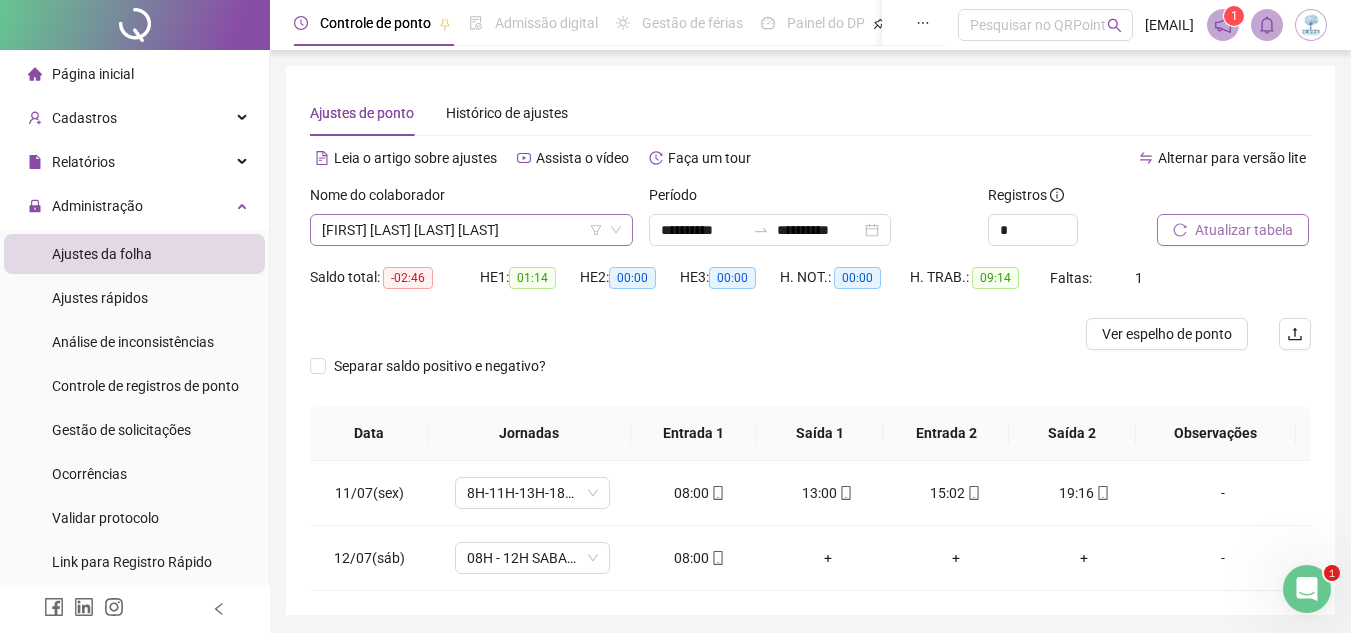 click on "[FIRST] [LAST] [LAST] [LAST]" at bounding box center (471, 230) 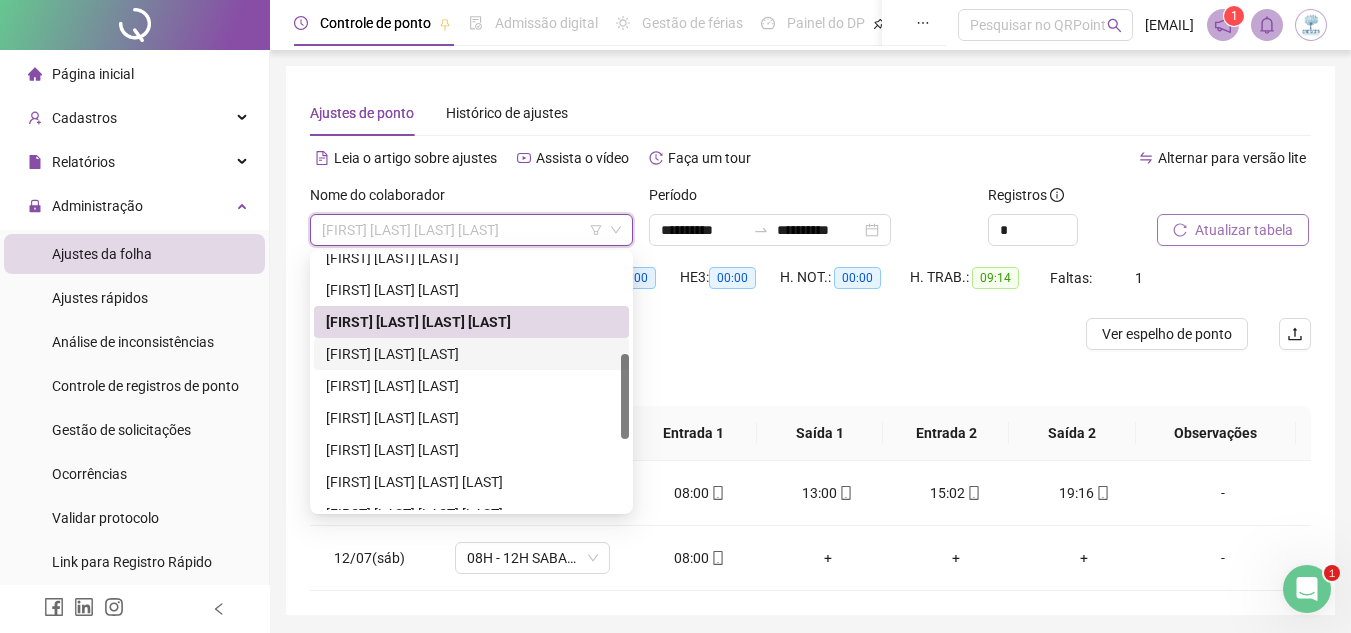 click on "[FIRST] [LAST] [LAST]" at bounding box center [471, 354] 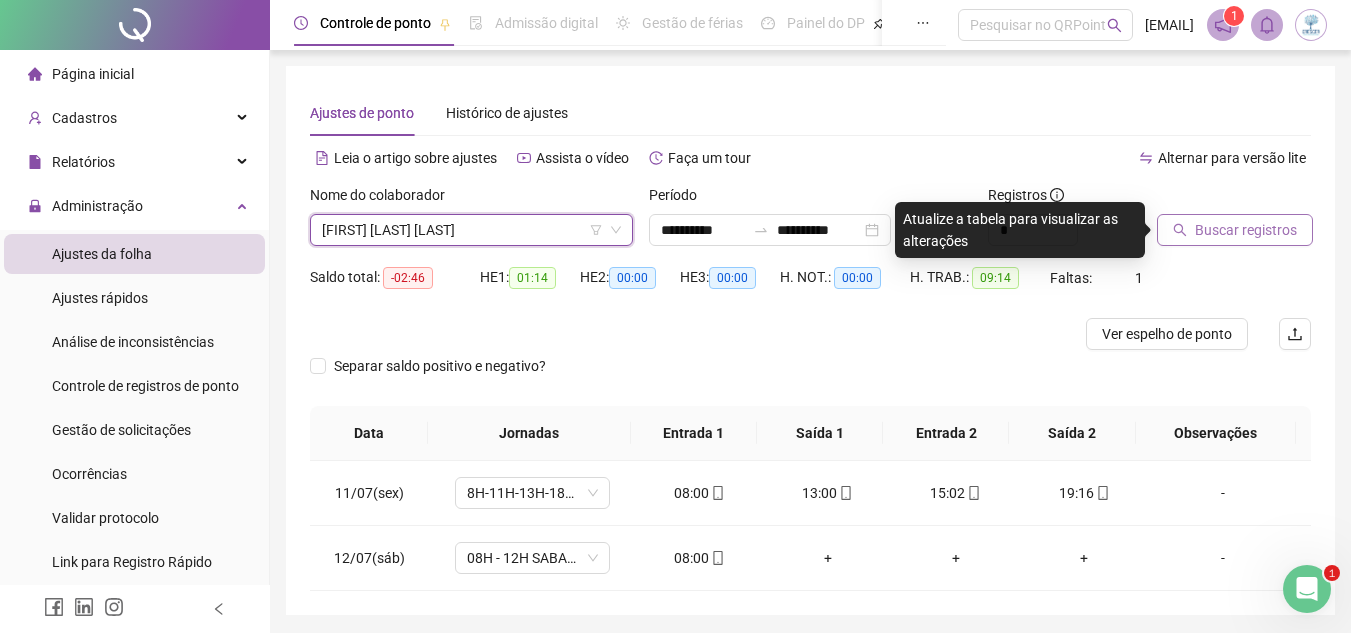 click on "Buscar registros" at bounding box center (1246, 230) 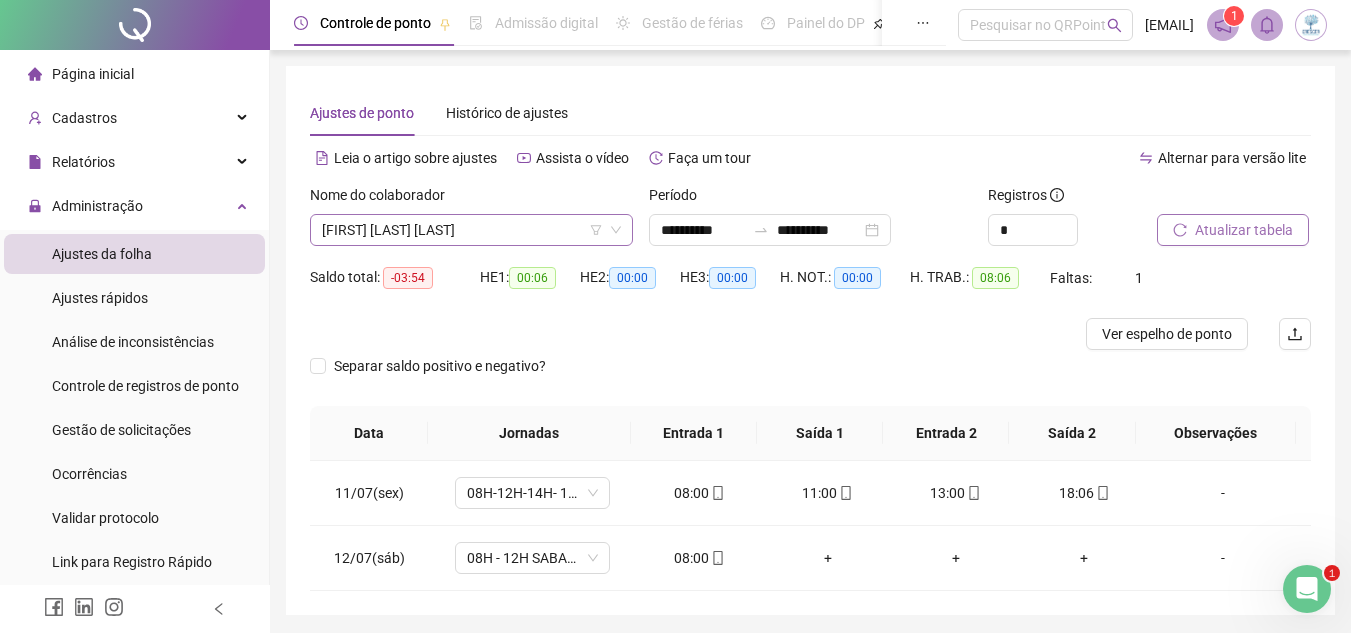 click on "[FIRST] [LAST] [LAST]" at bounding box center (471, 230) 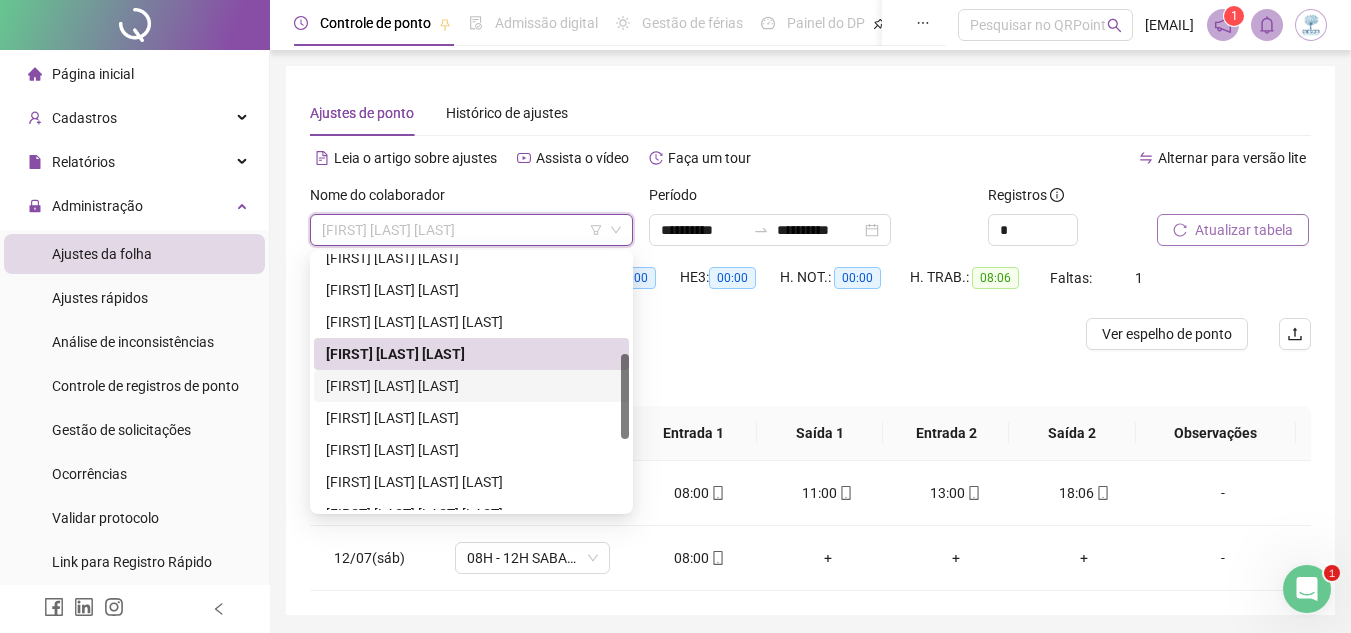 click on "[FIRST] [LAST] [LAST]" at bounding box center [471, 386] 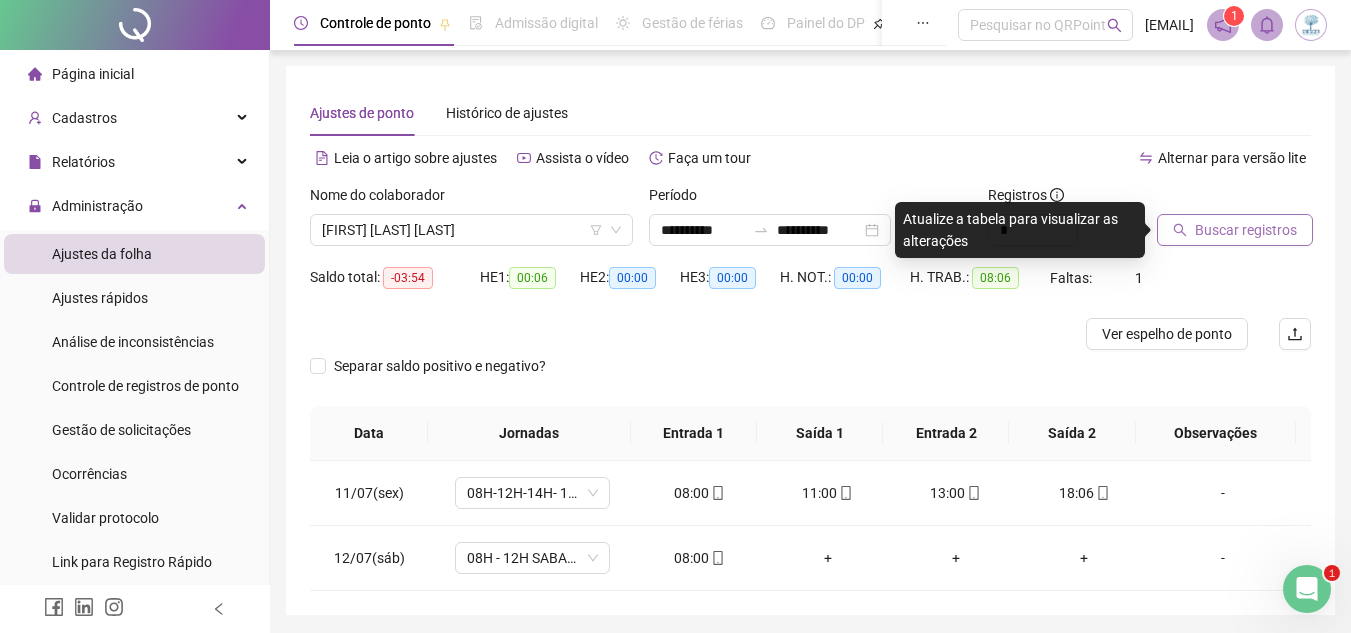 click on "Buscar registros" at bounding box center [1246, 230] 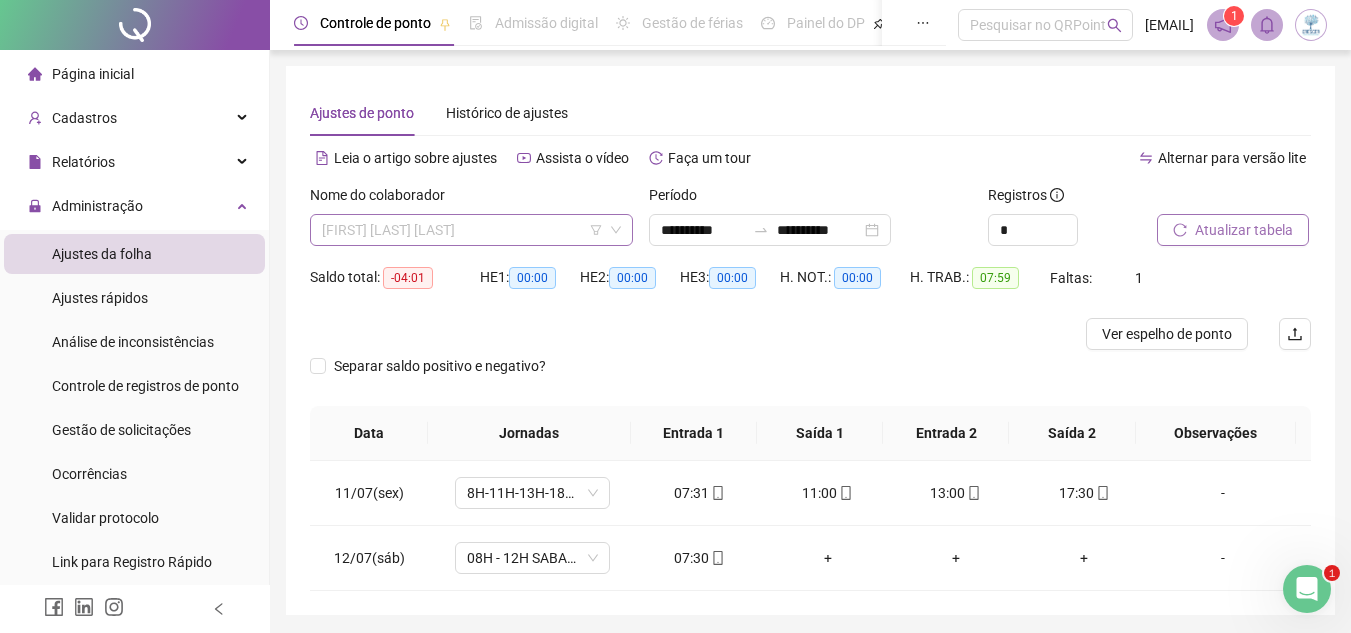 click on "[FIRST] [LAST] [LAST]" at bounding box center [471, 230] 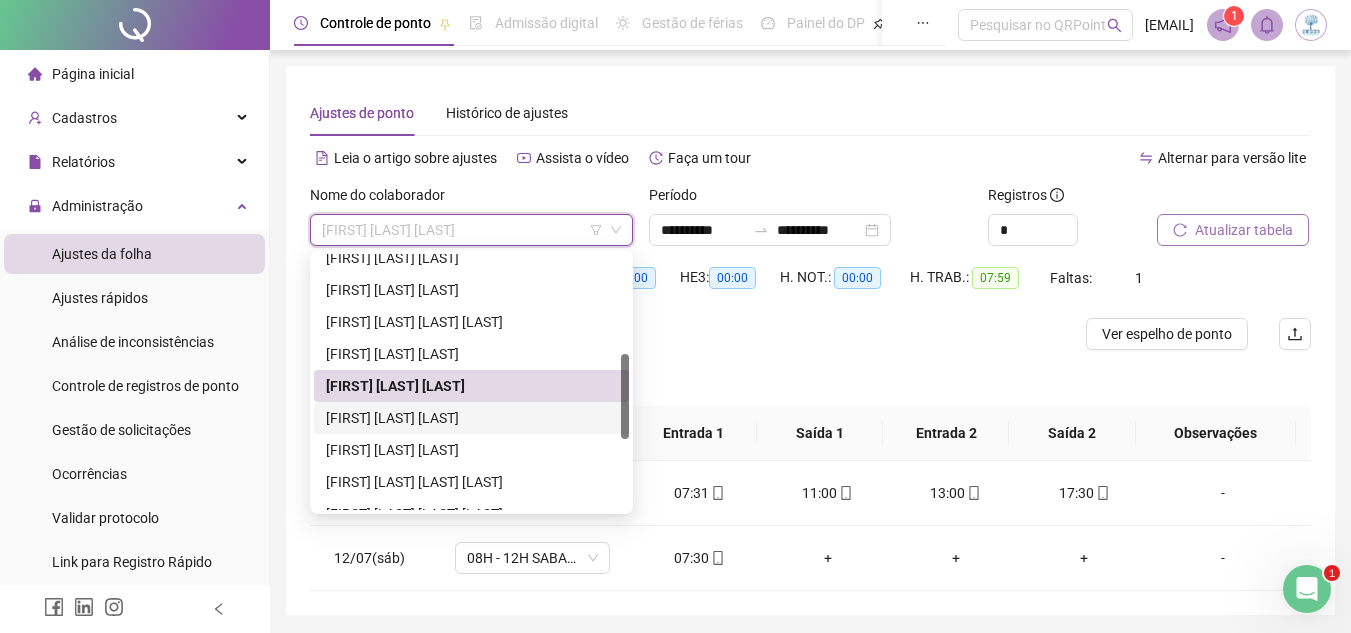 click on "[FIRST] [LAST] [LAST]" at bounding box center [471, 418] 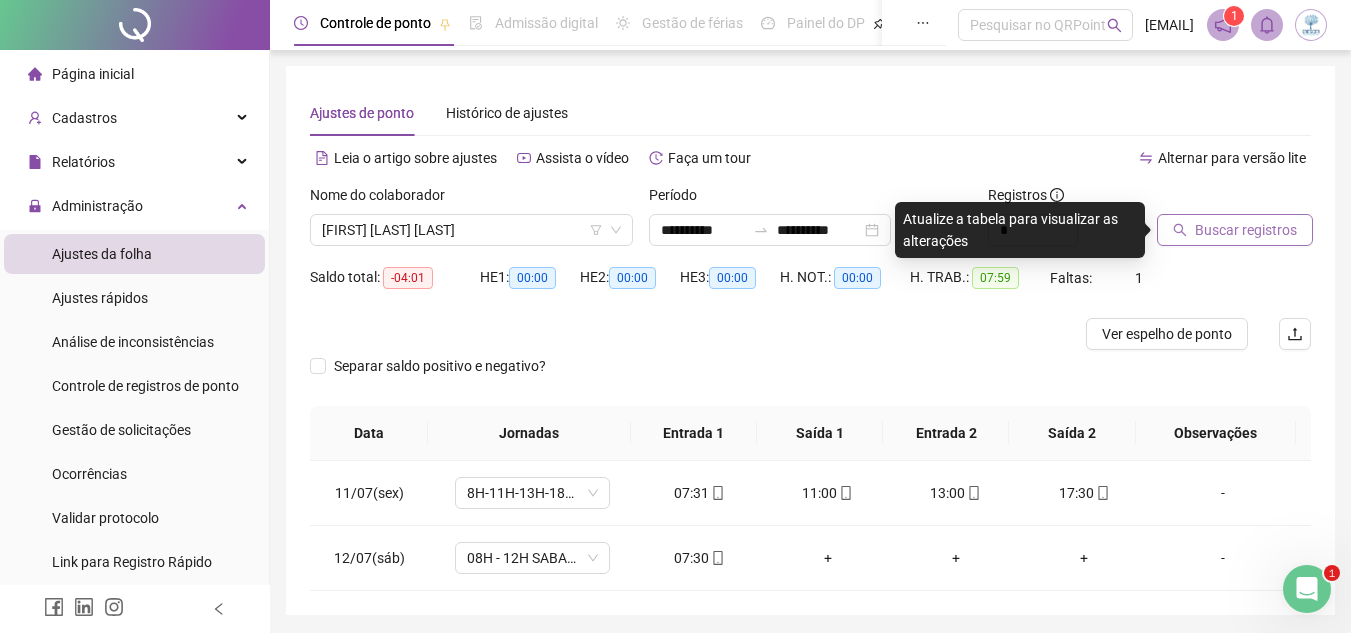 click on "Buscar registros" at bounding box center [1246, 230] 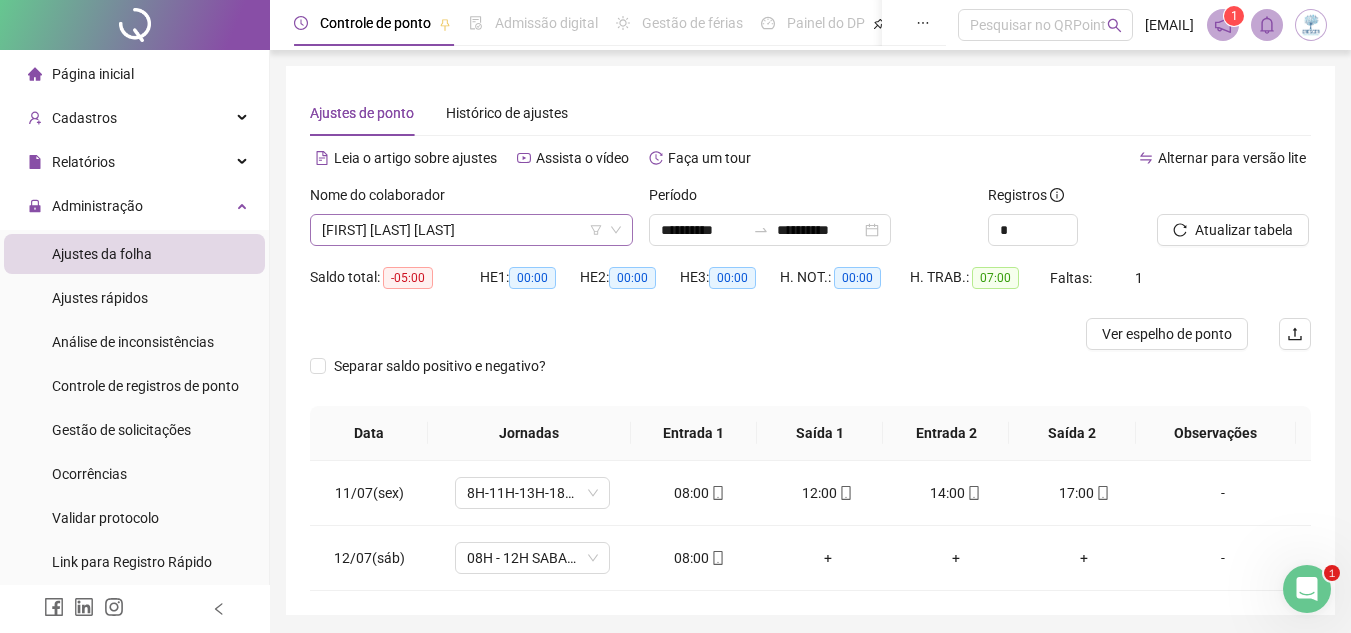 click on "[FIRST] [LAST] [LAST]" at bounding box center (471, 230) 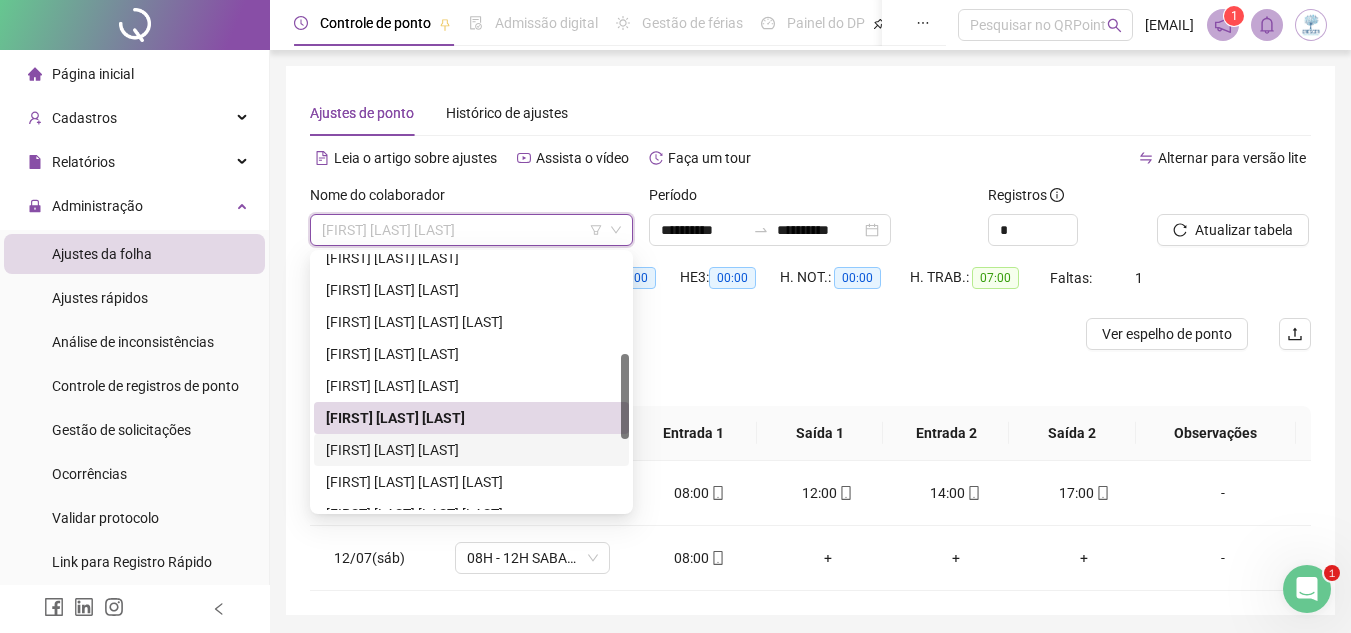 click on "[FIRST] [LAST] [LAST]" at bounding box center (471, 450) 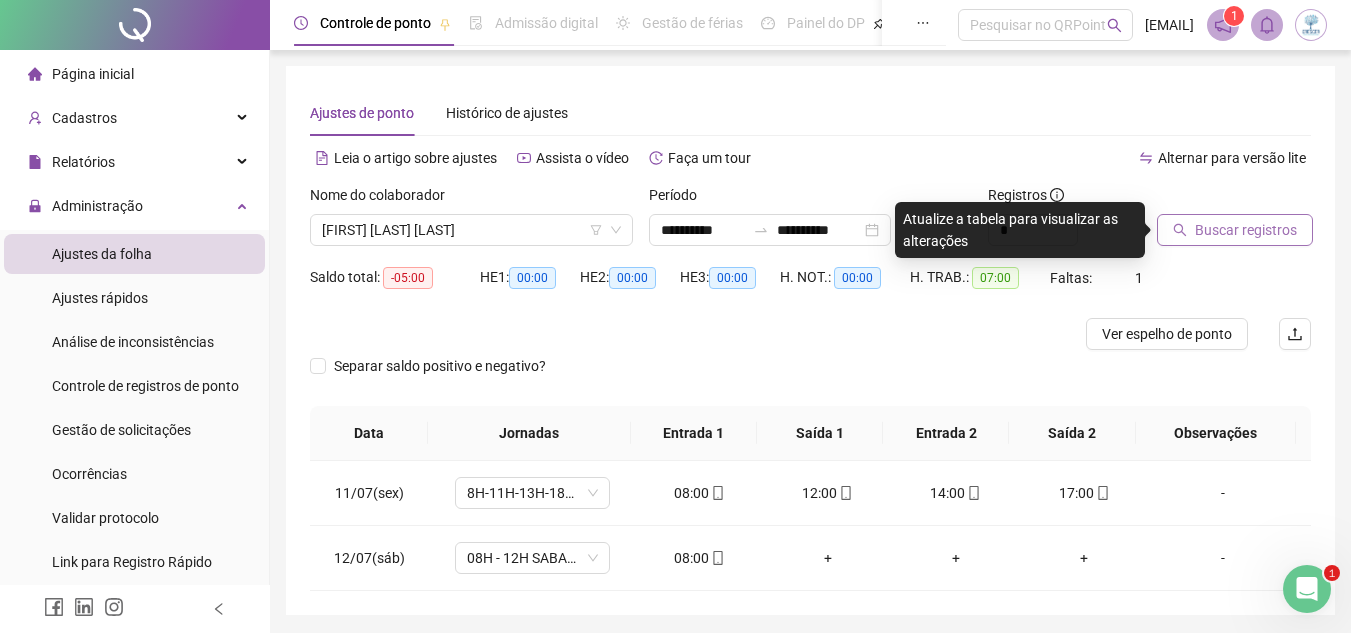 drag, startPoint x: 1206, startPoint y: 247, endPoint x: 1208, endPoint y: 234, distance: 13.152946 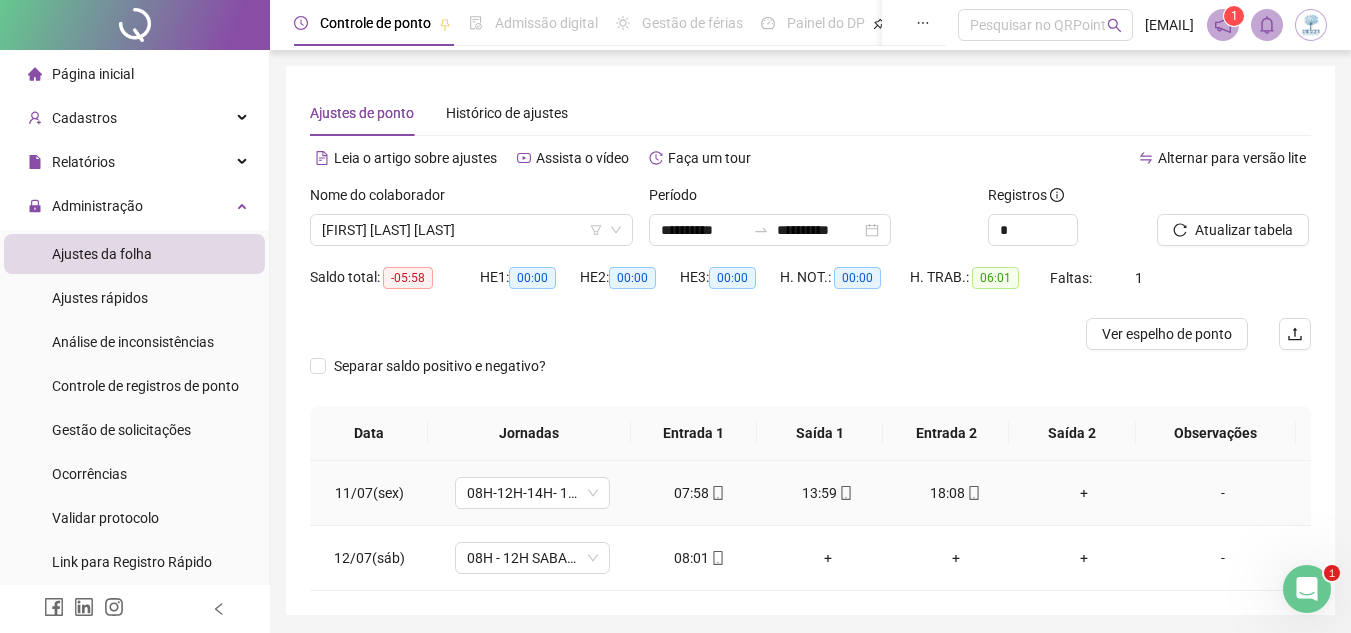 click on "+" at bounding box center (1084, 493) 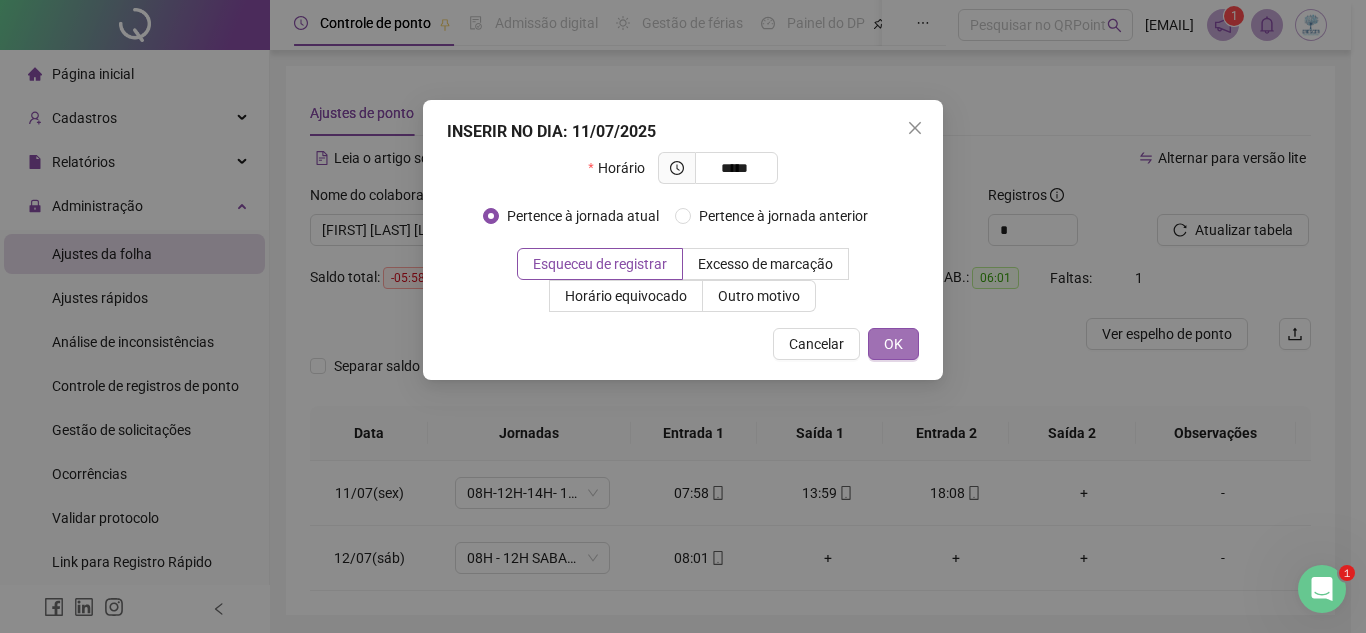 type on "*****" 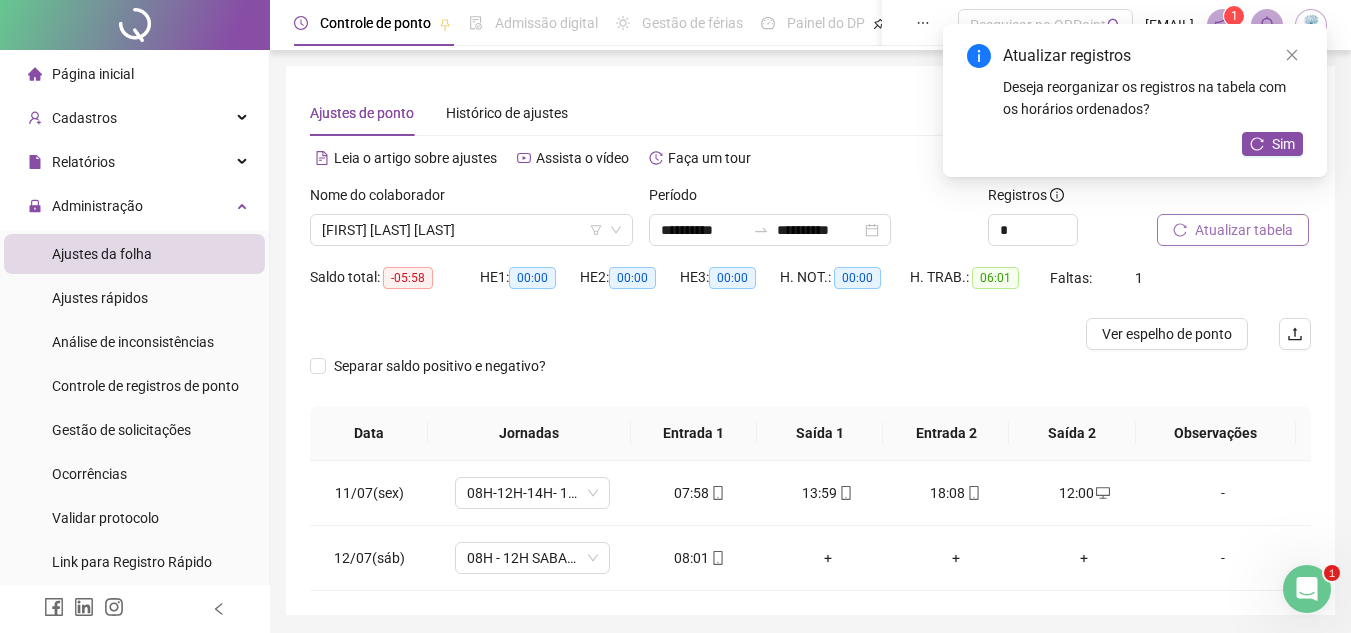 click on "Atualizar tabela" at bounding box center [1244, 230] 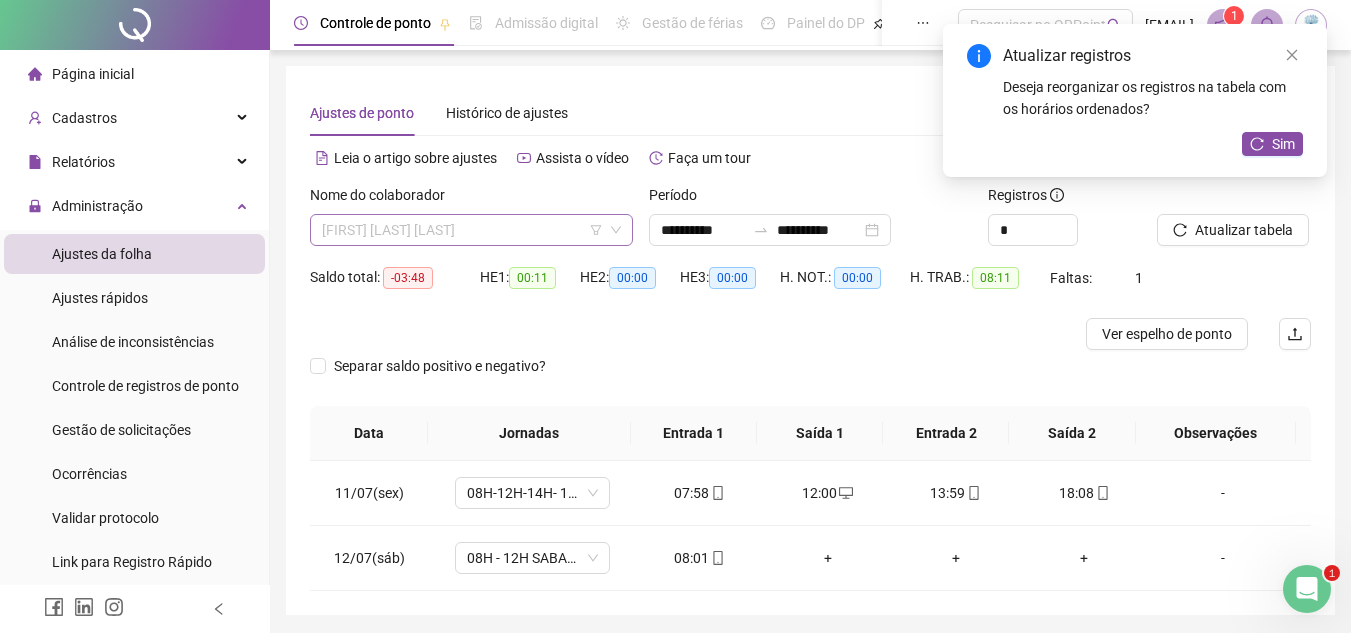 click on "[FIRST] [LAST] [LAST]" at bounding box center (471, 230) 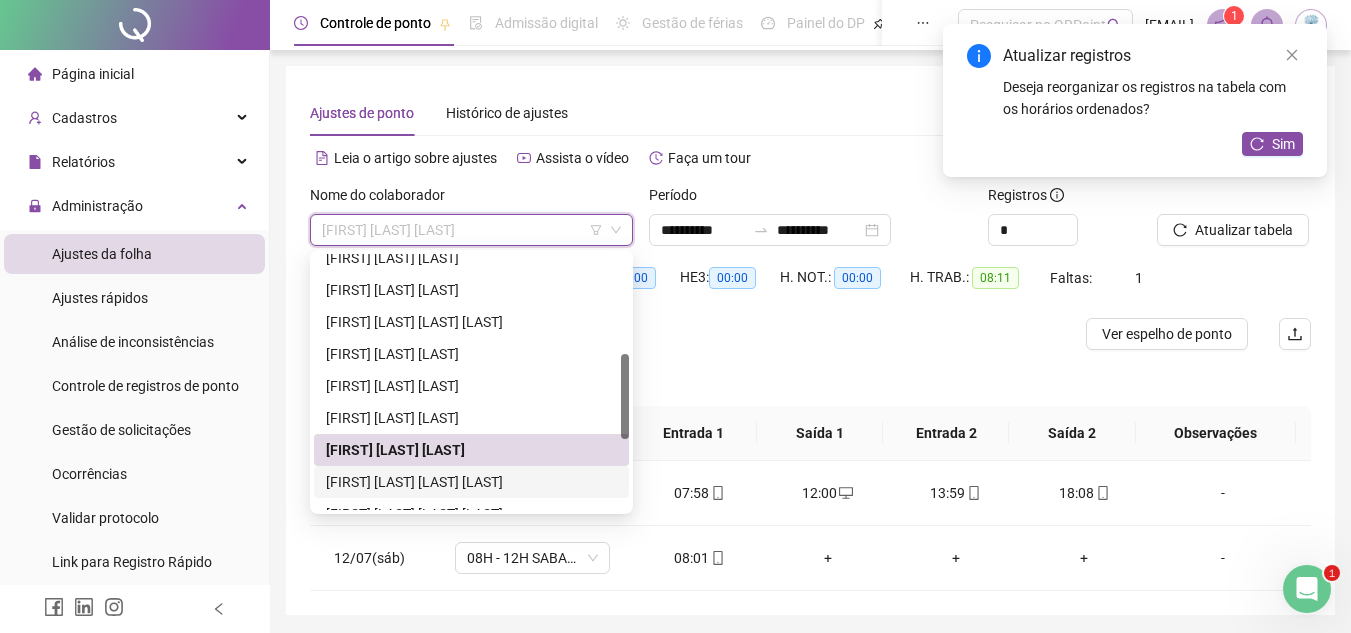 click on "[FIRST] [LAST] [LAST] [LAST]" at bounding box center [471, 482] 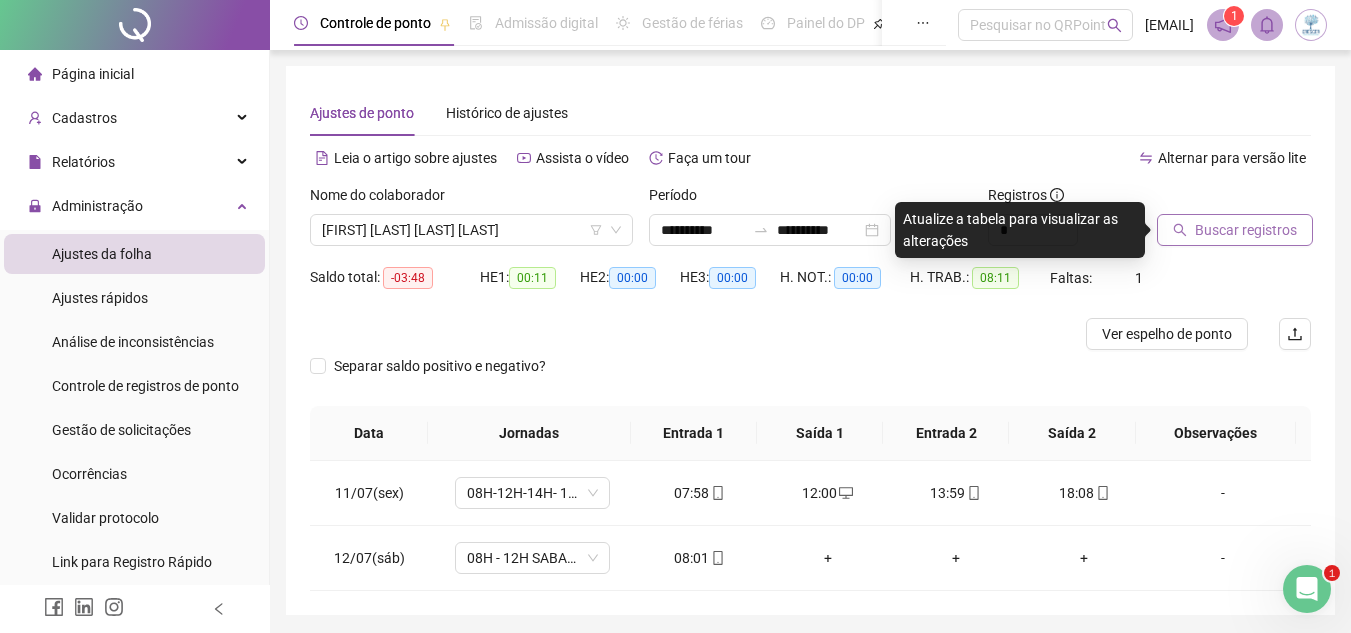 click on "Buscar registros" at bounding box center [1246, 230] 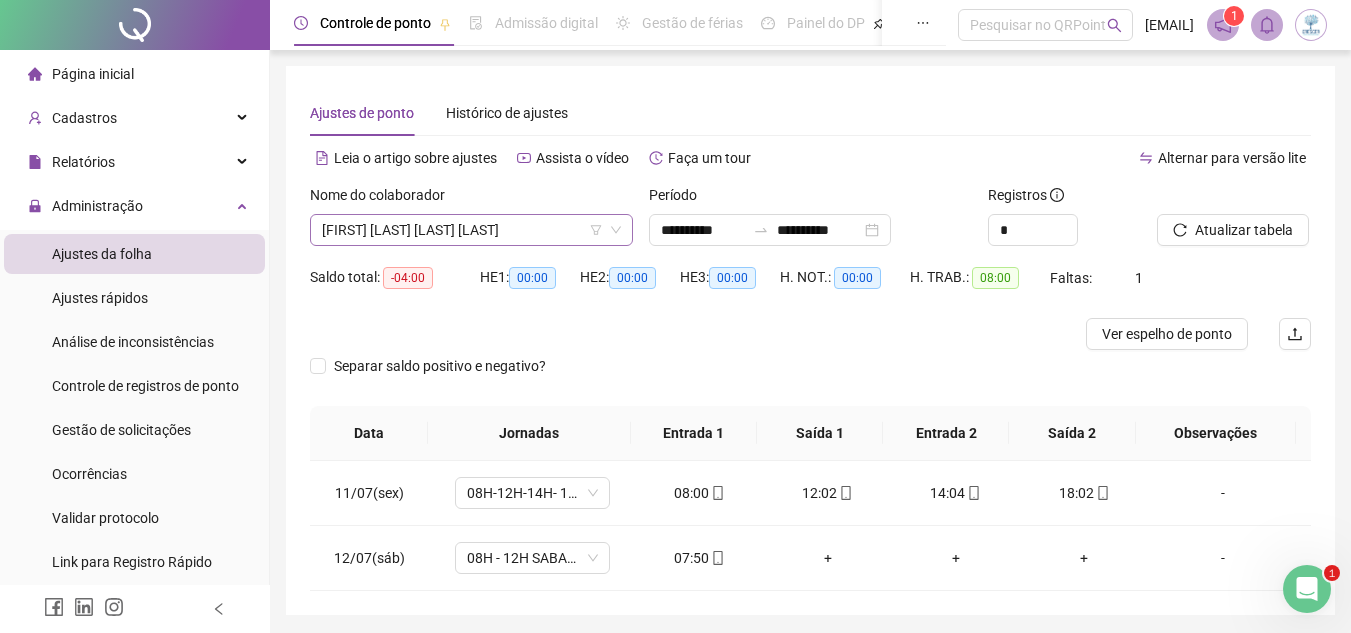click on "[FIRST] [LAST] [LAST] [LAST]" at bounding box center [471, 230] 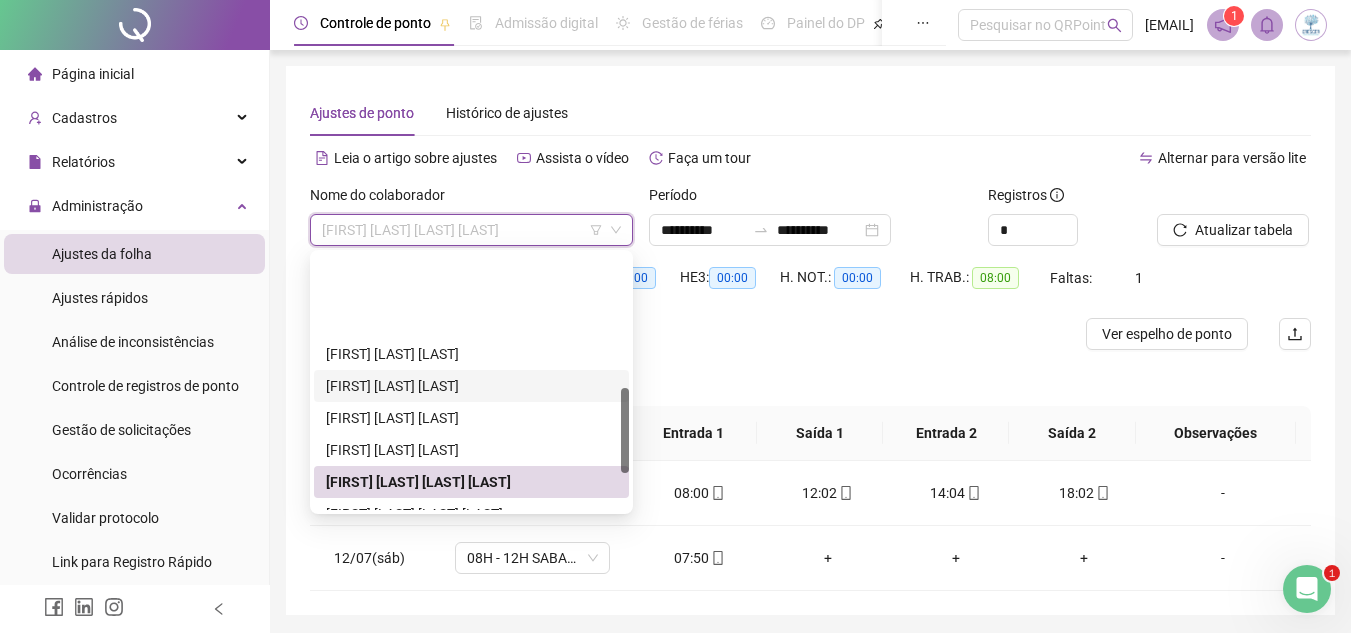 scroll, scrollTop: 400, scrollLeft: 0, axis: vertical 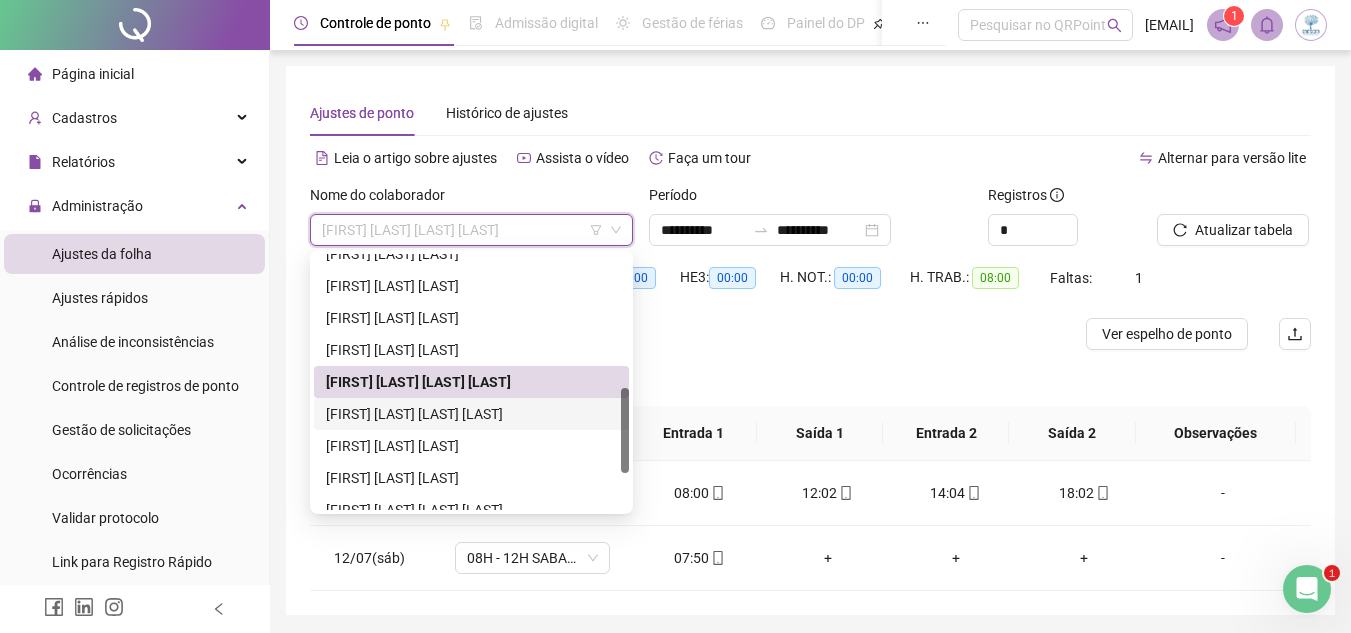click on "[FIRST] [LAST] [LAST] [LAST]" at bounding box center (471, 414) 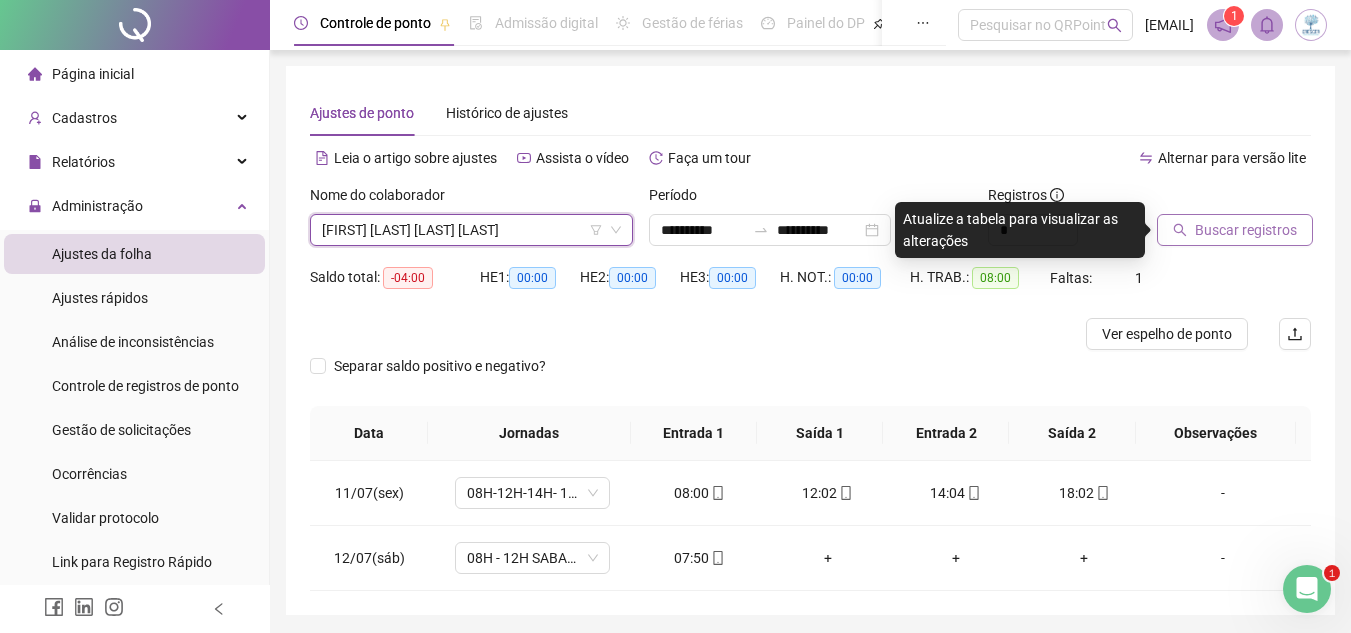 click on "Buscar registros" at bounding box center (1246, 230) 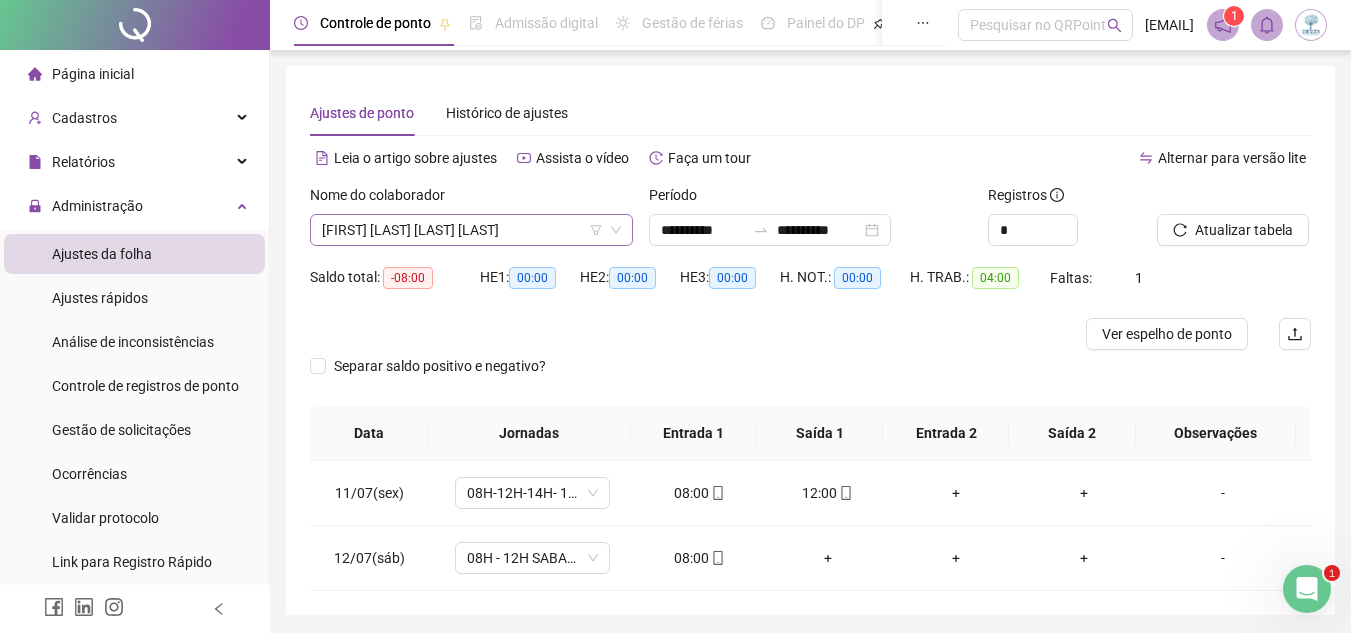 click on "[FIRST] [LAST] [LAST] [LAST]" at bounding box center (471, 230) 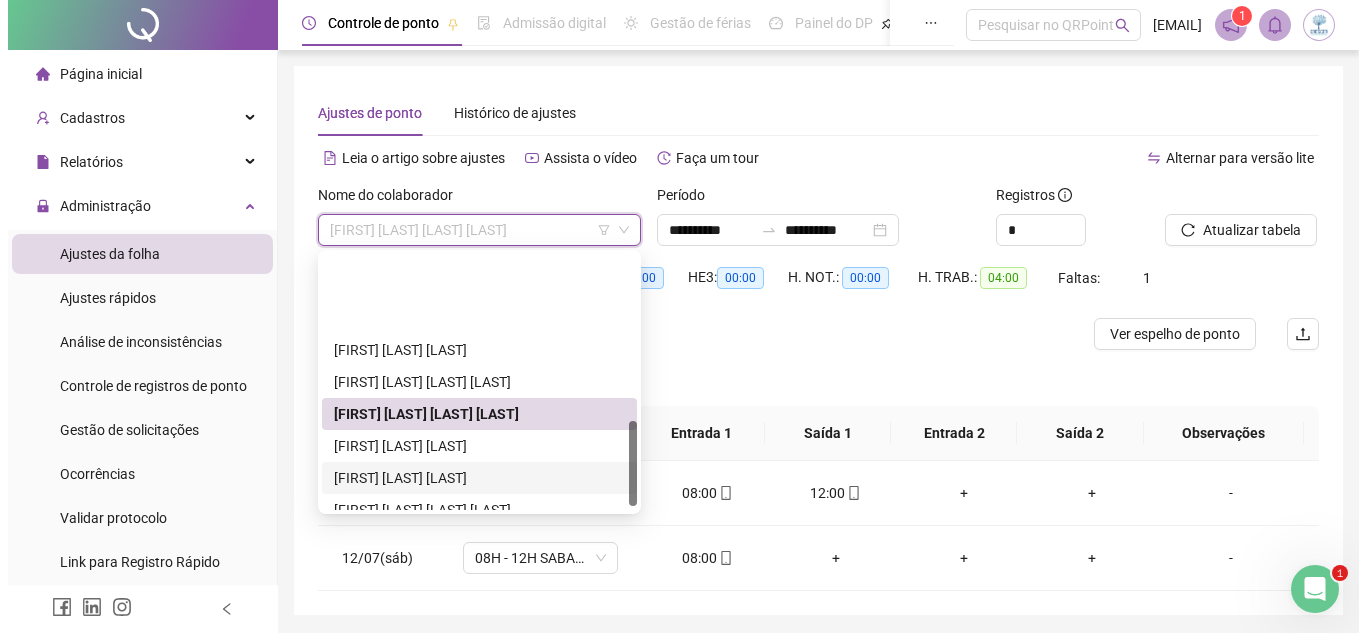 scroll, scrollTop: 500, scrollLeft: 0, axis: vertical 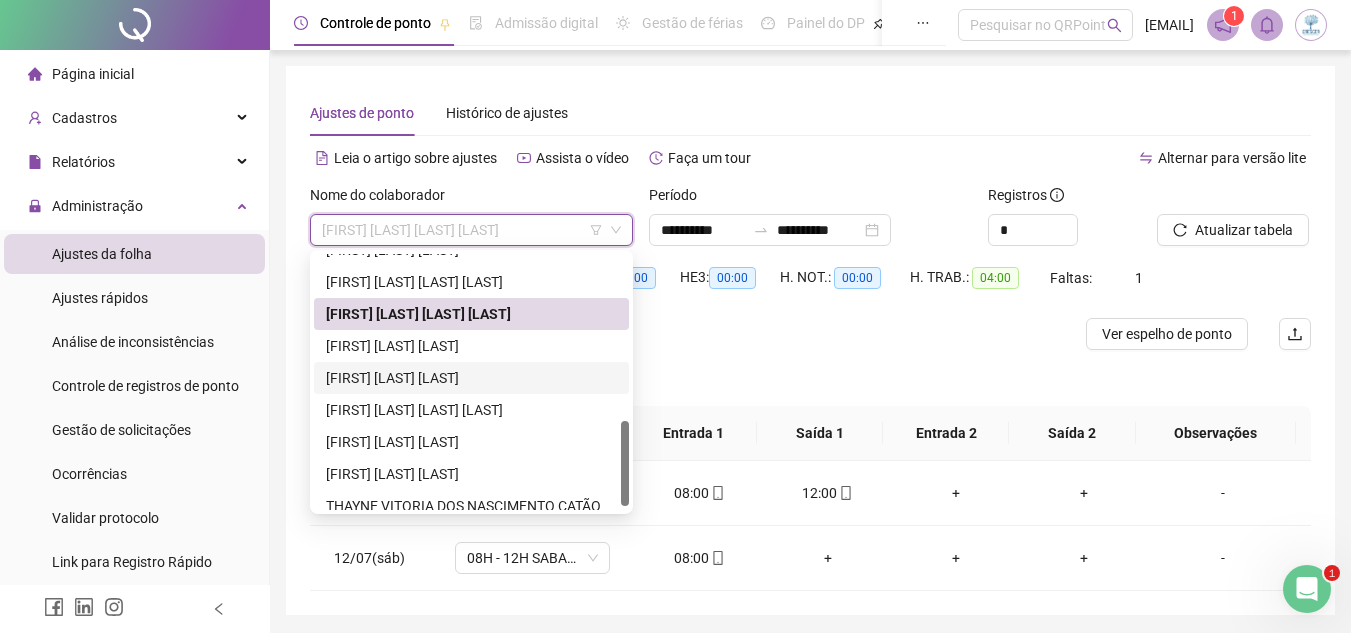 click on "[FIRST] [LAST] [LAST]" at bounding box center [471, 378] 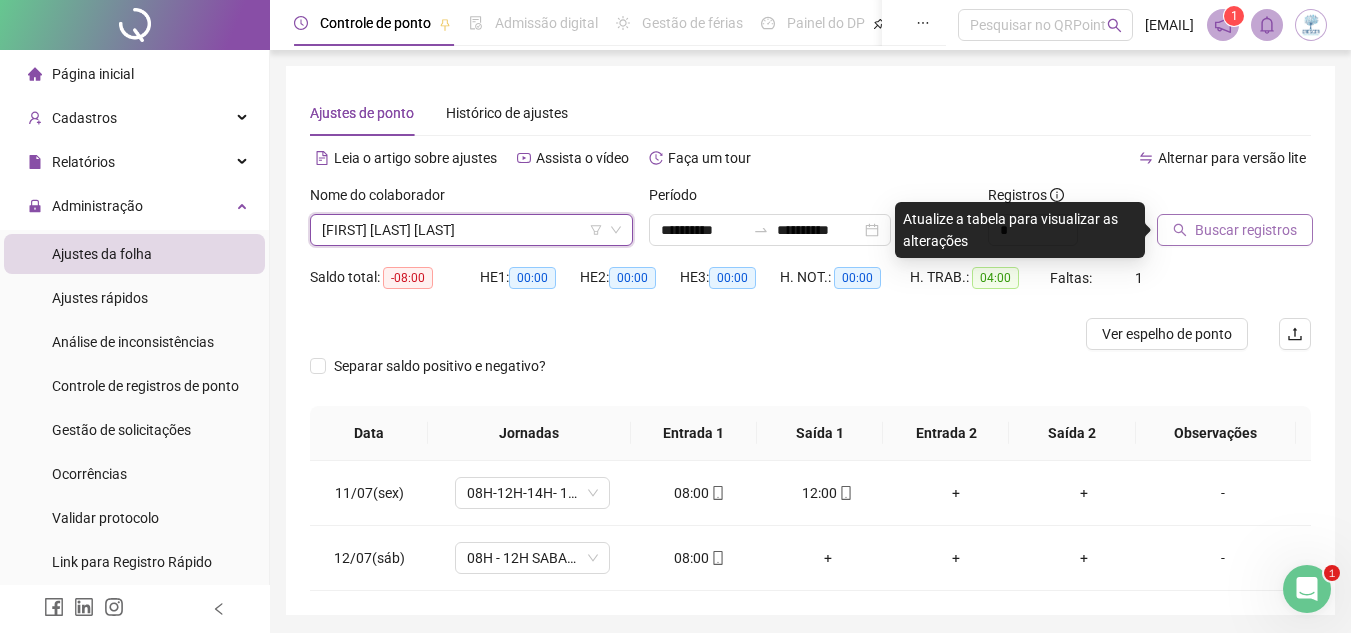 click on "Buscar registros" at bounding box center [1246, 230] 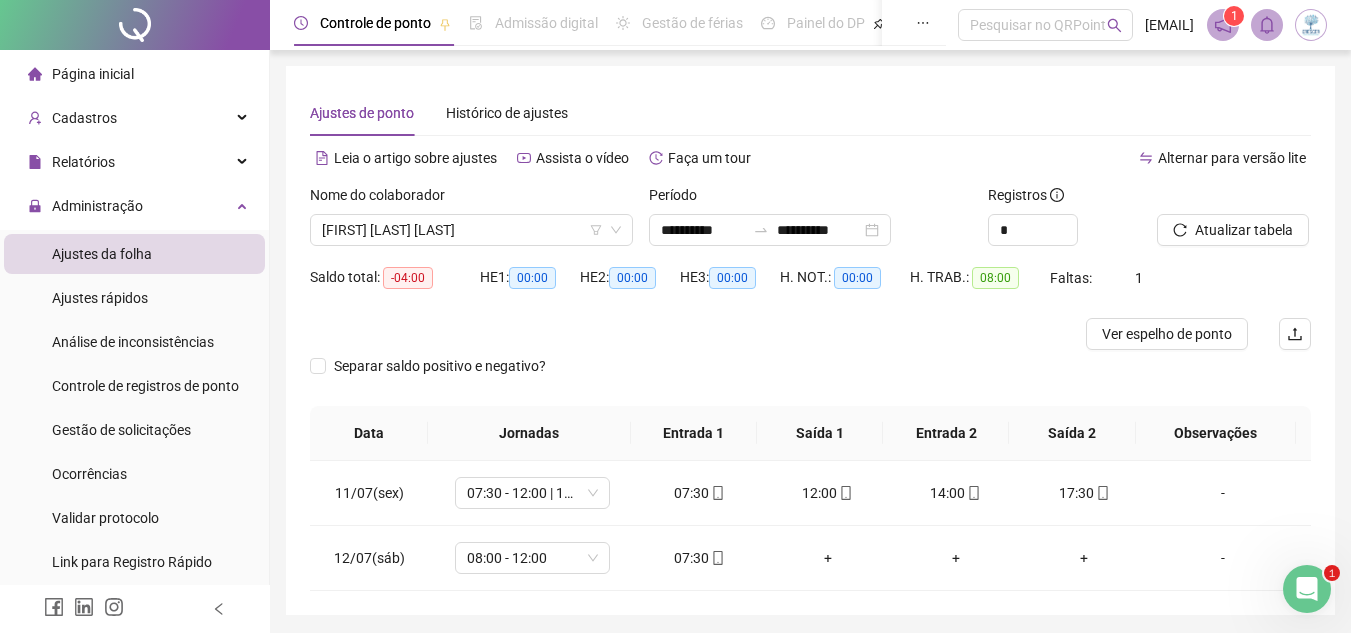 drag, startPoint x: 465, startPoint y: 228, endPoint x: 475, endPoint y: 259, distance: 32.572994 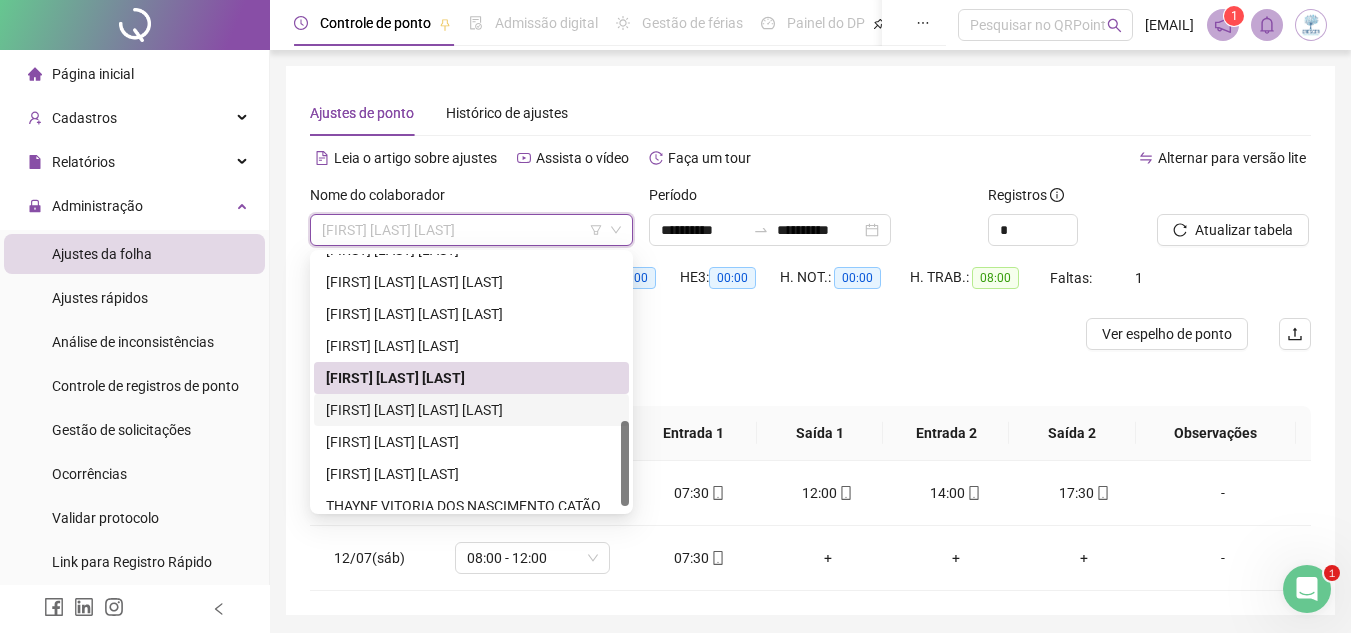 click on "[FIRST] [LAST] [LAST] [LAST]" at bounding box center (471, 410) 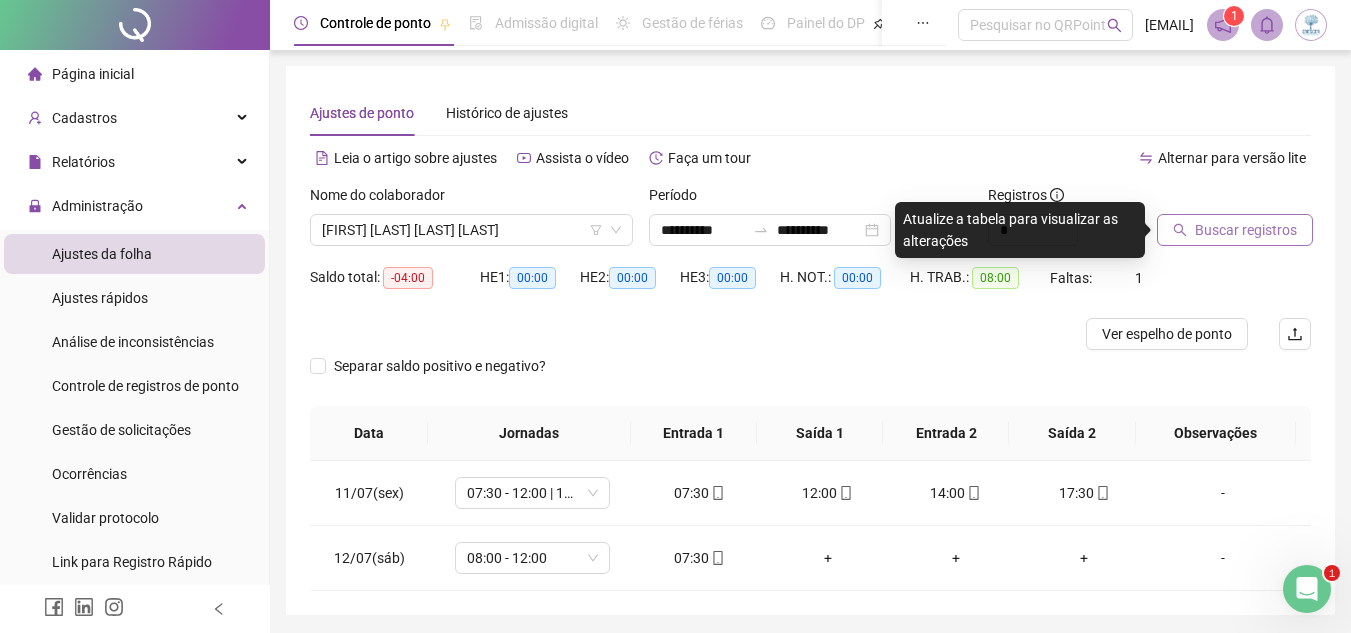 click on "Buscar registros" at bounding box center (1235, 230) 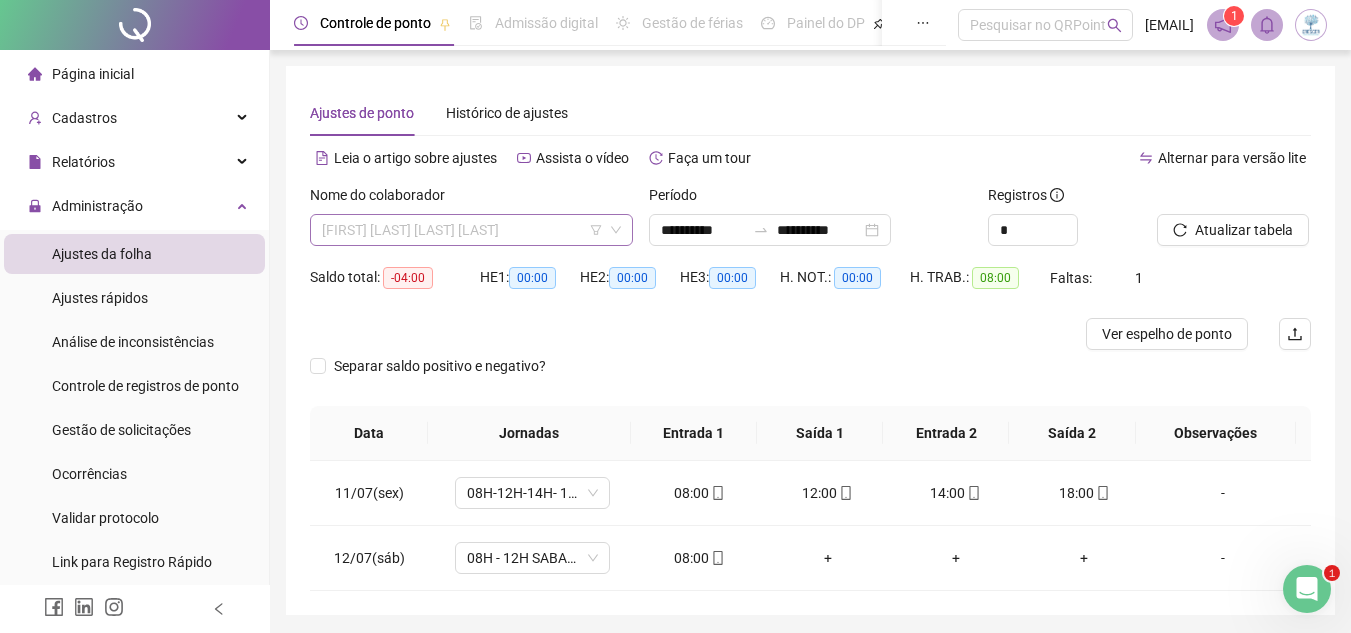 click on "[FIRST] [LAST] [LAST] [LAST]" at bounding box center [471, 230] 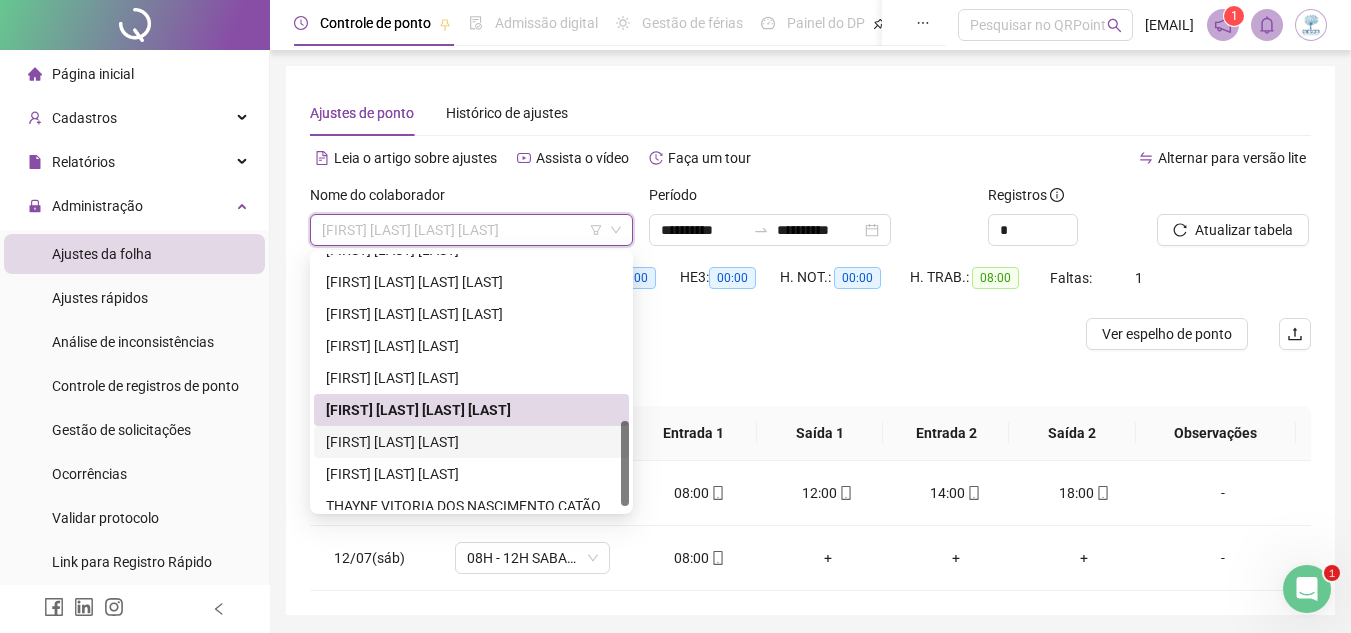 click on "[FIRST] [LAST] [LAST]" at bounding box center (471, 442) 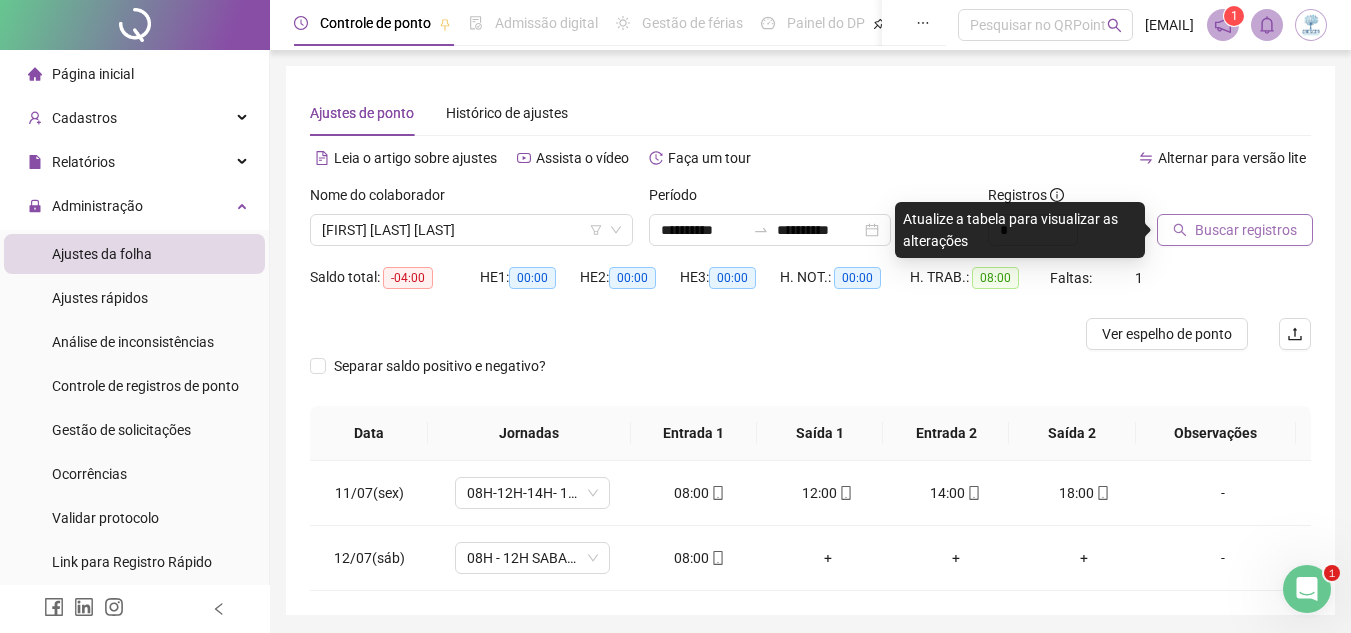 click on "Buscar registros" at bounding box center (1246, 230) 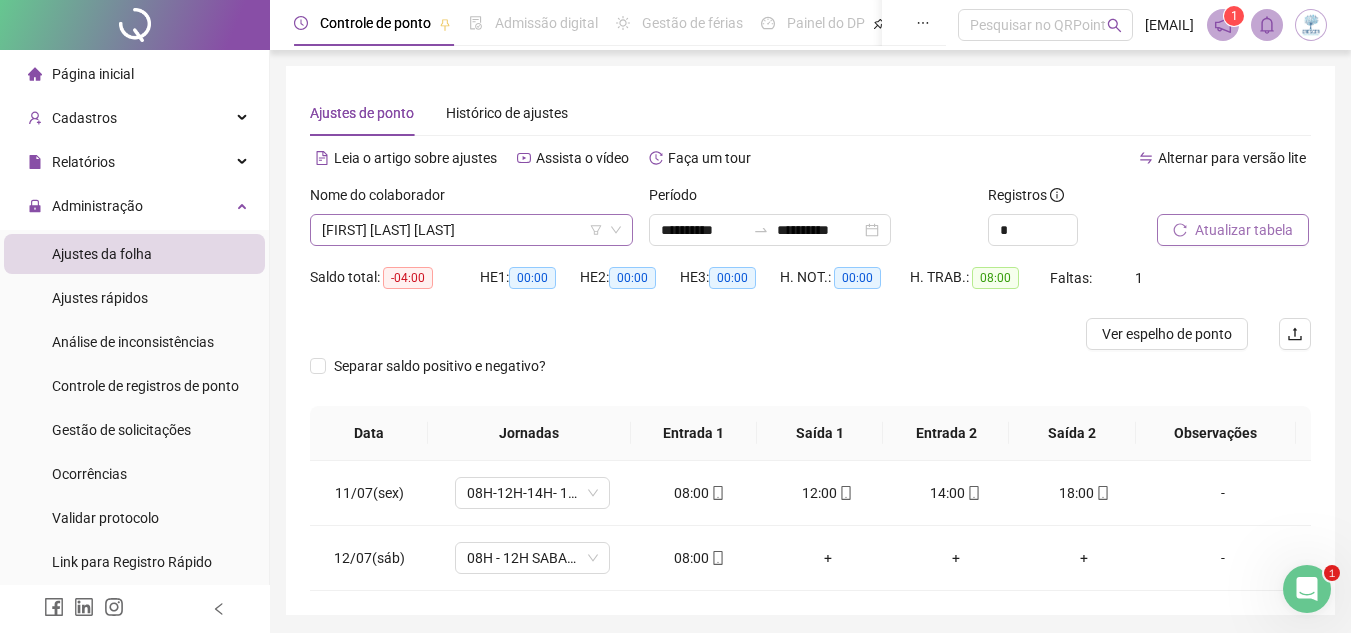 click on "[FIRST] [LAST] [LAST]" at bounding box center [471, 230] 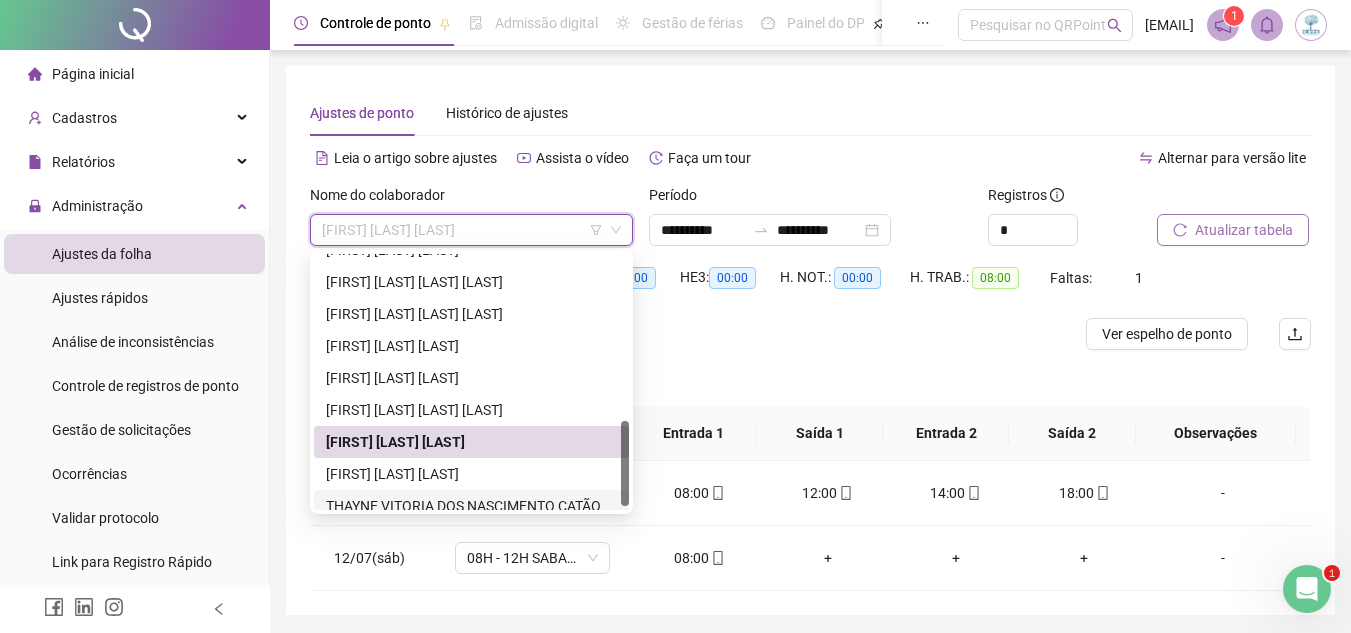 click on "THAYNE VITORIA DOS NASCIMENTO CATÃO" at bounding box center (471, 506) 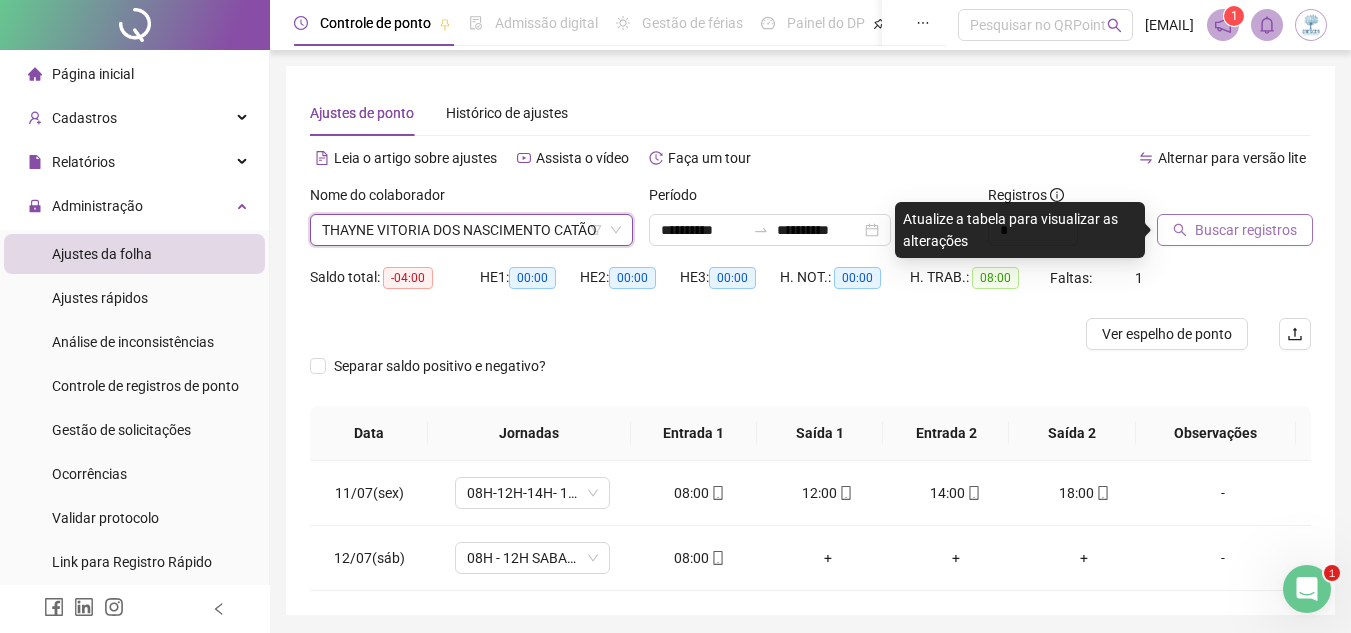 click on "Buscar registros" at bounding box center [1246, 230] 